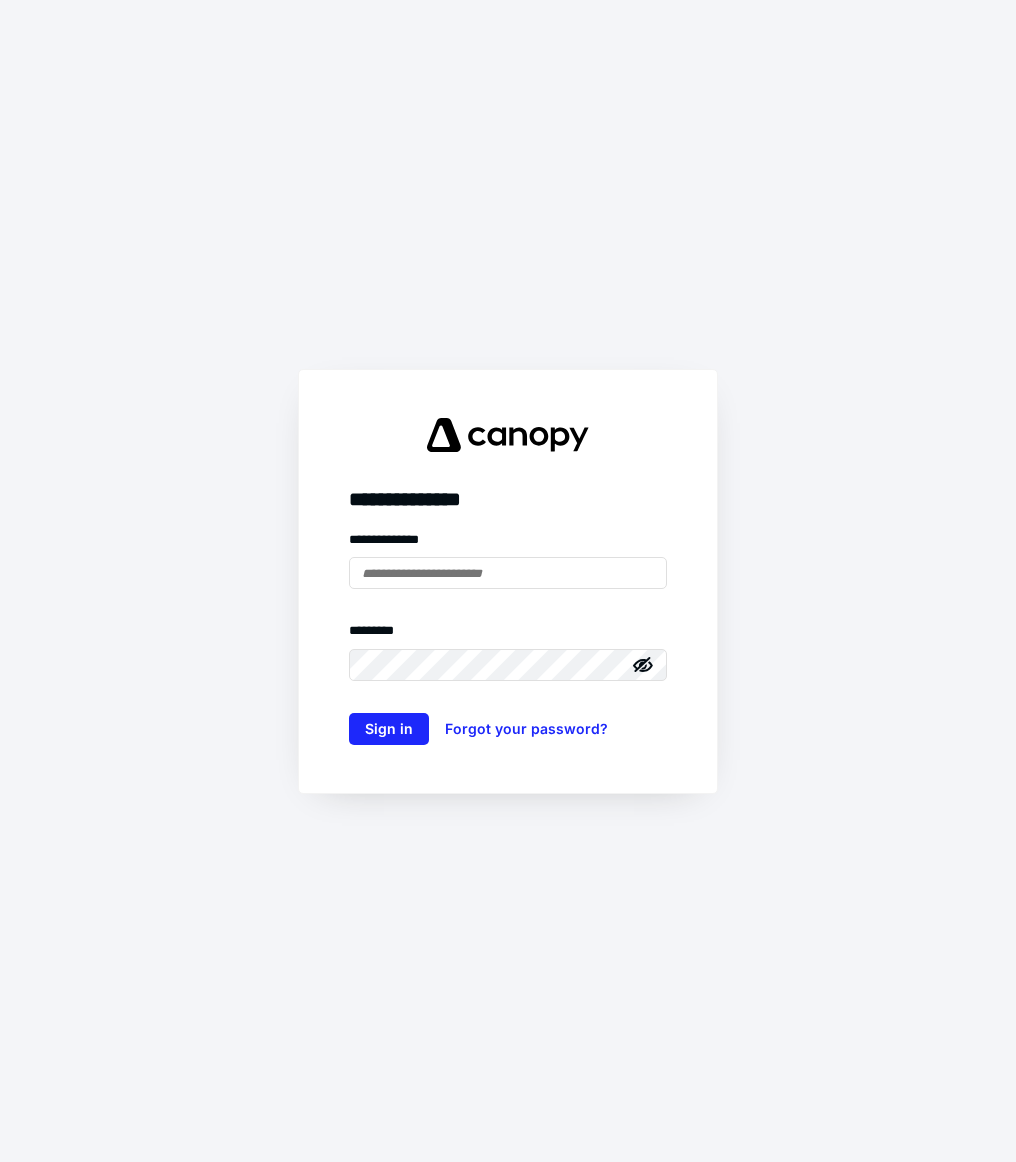 scroll, scrollTop: 0, scrollLeft: 0, axis: both 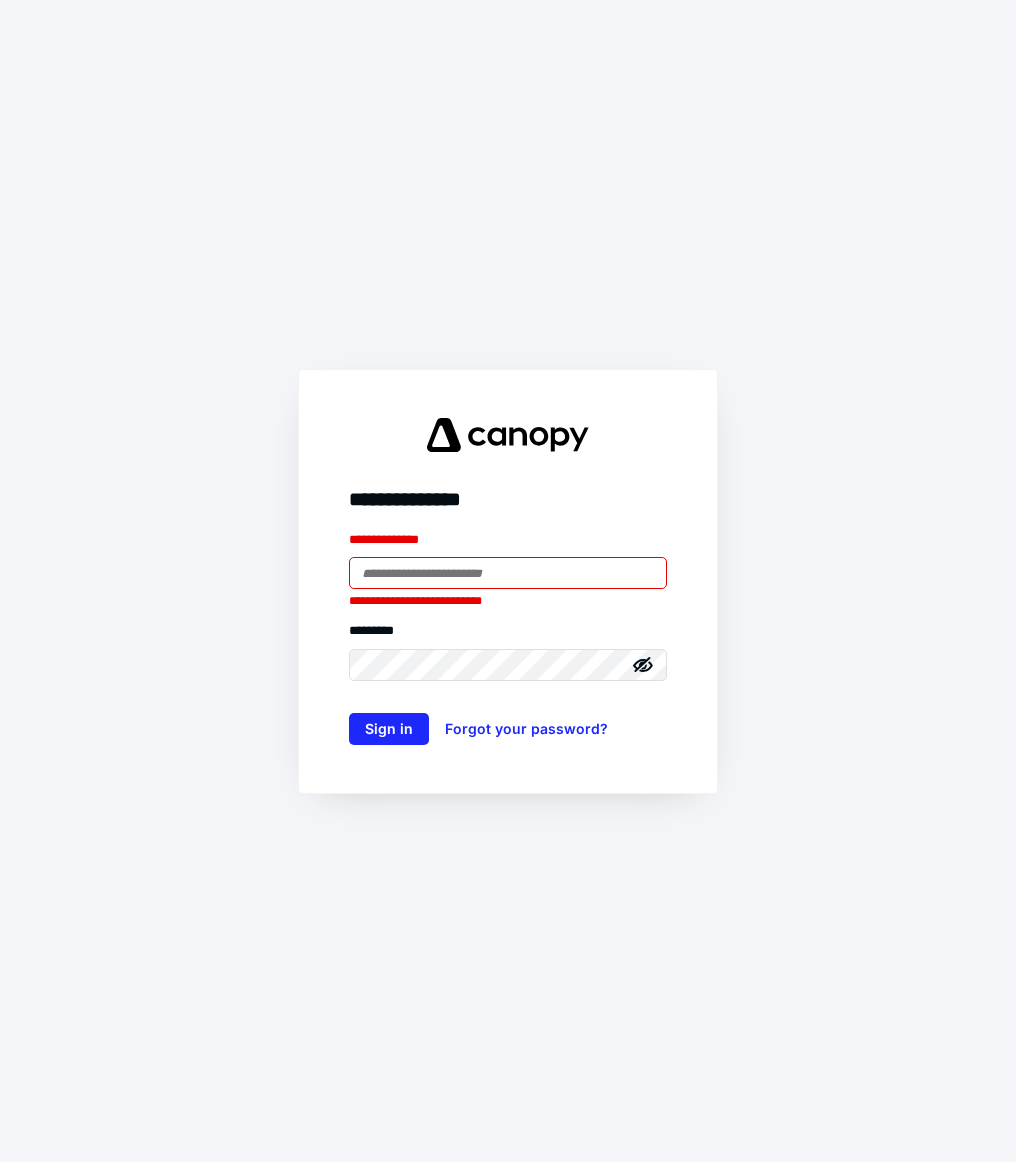 click at bounding box center [508, 573] 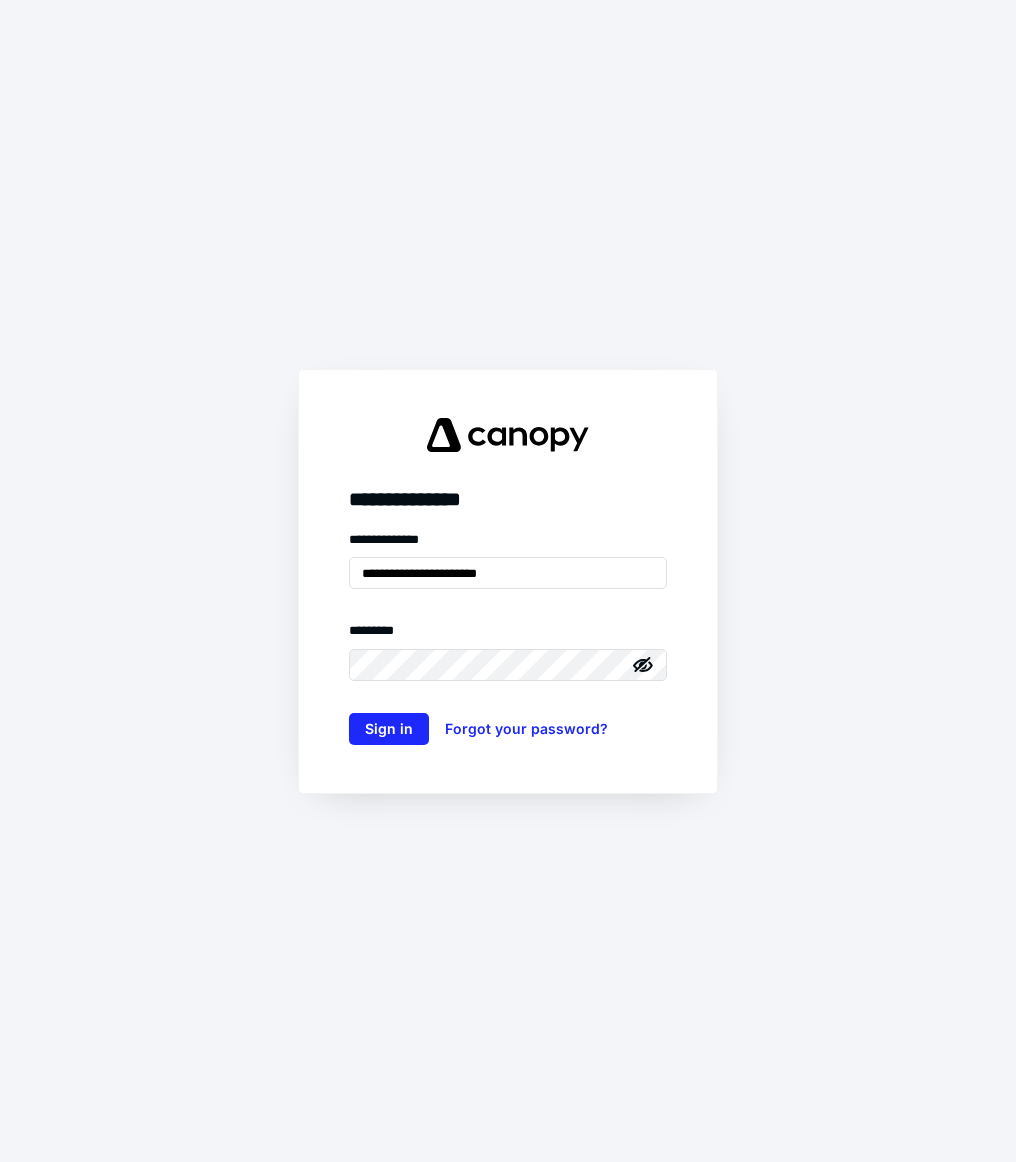 click 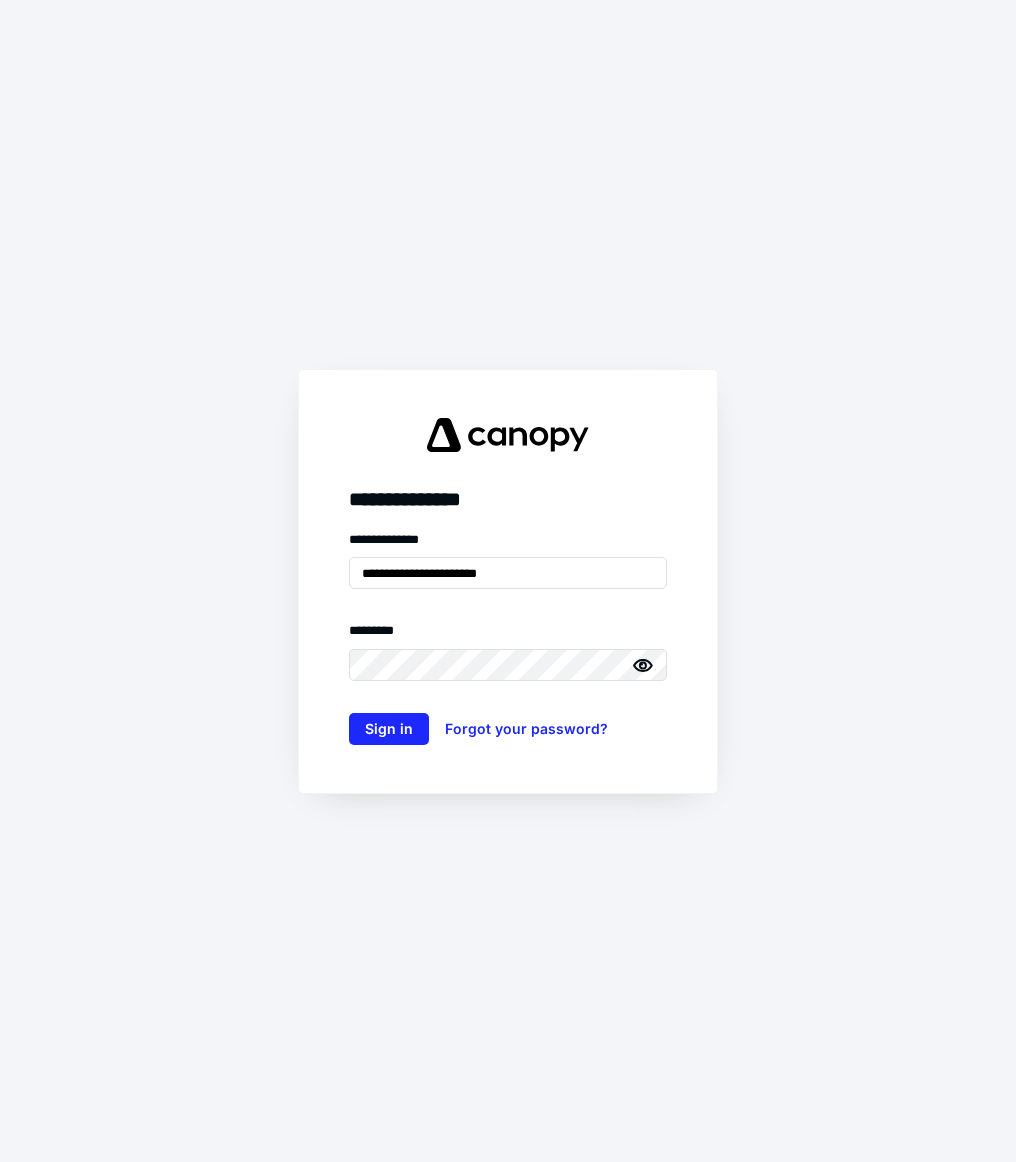 click 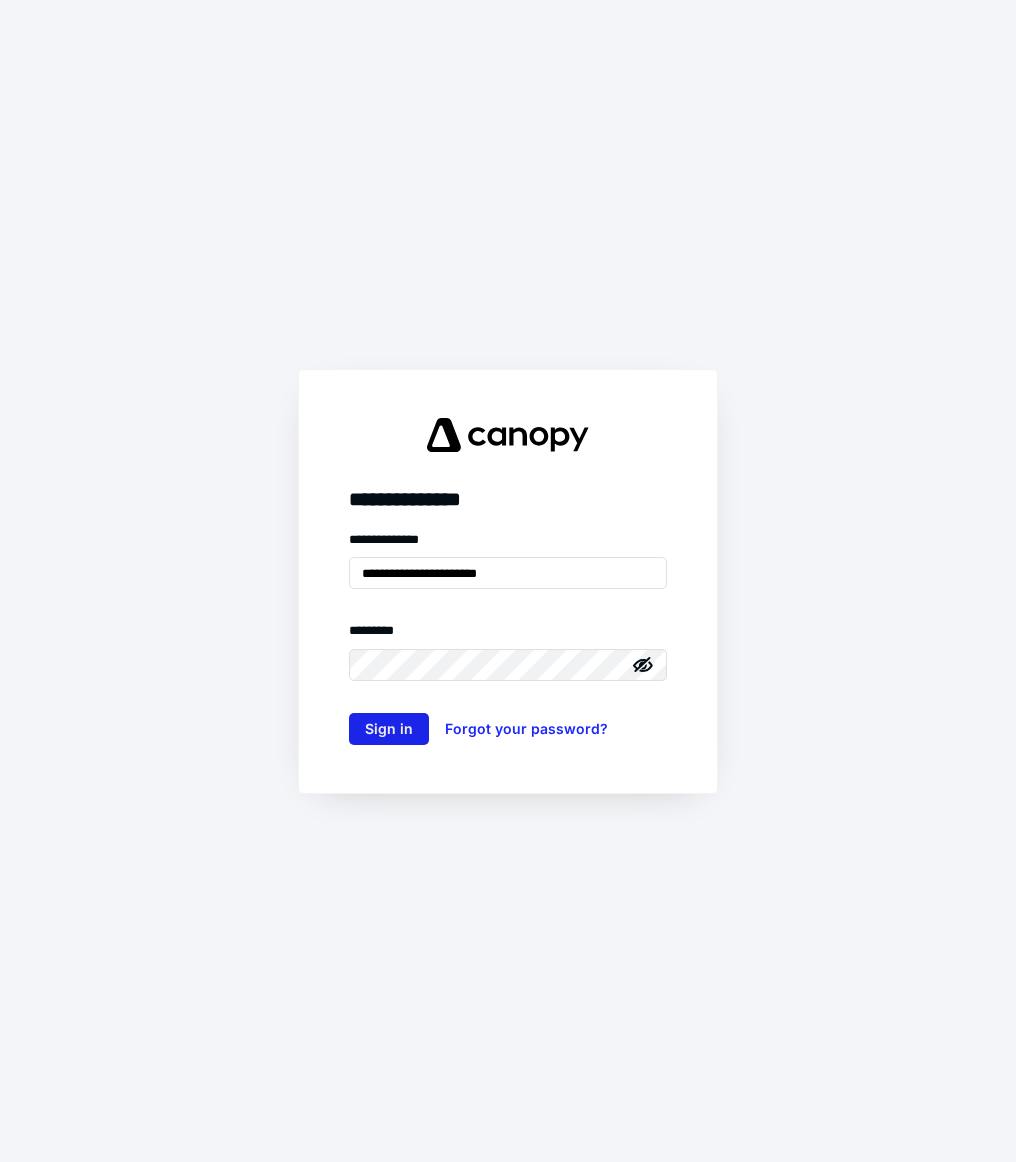 click on "Sign in" at bounding box center (389, 729) 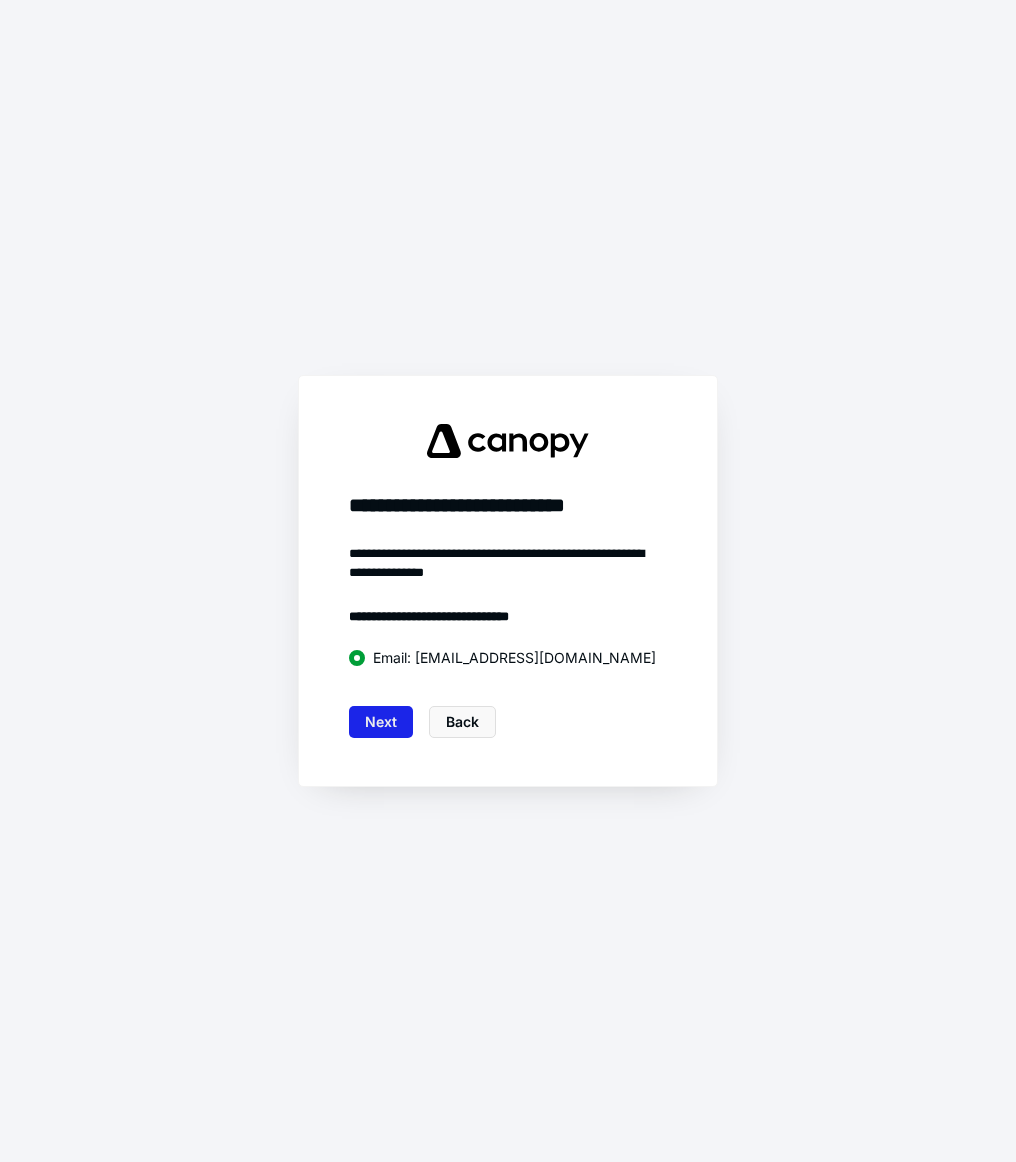 click on "Next" at bounding box center [381, 722] 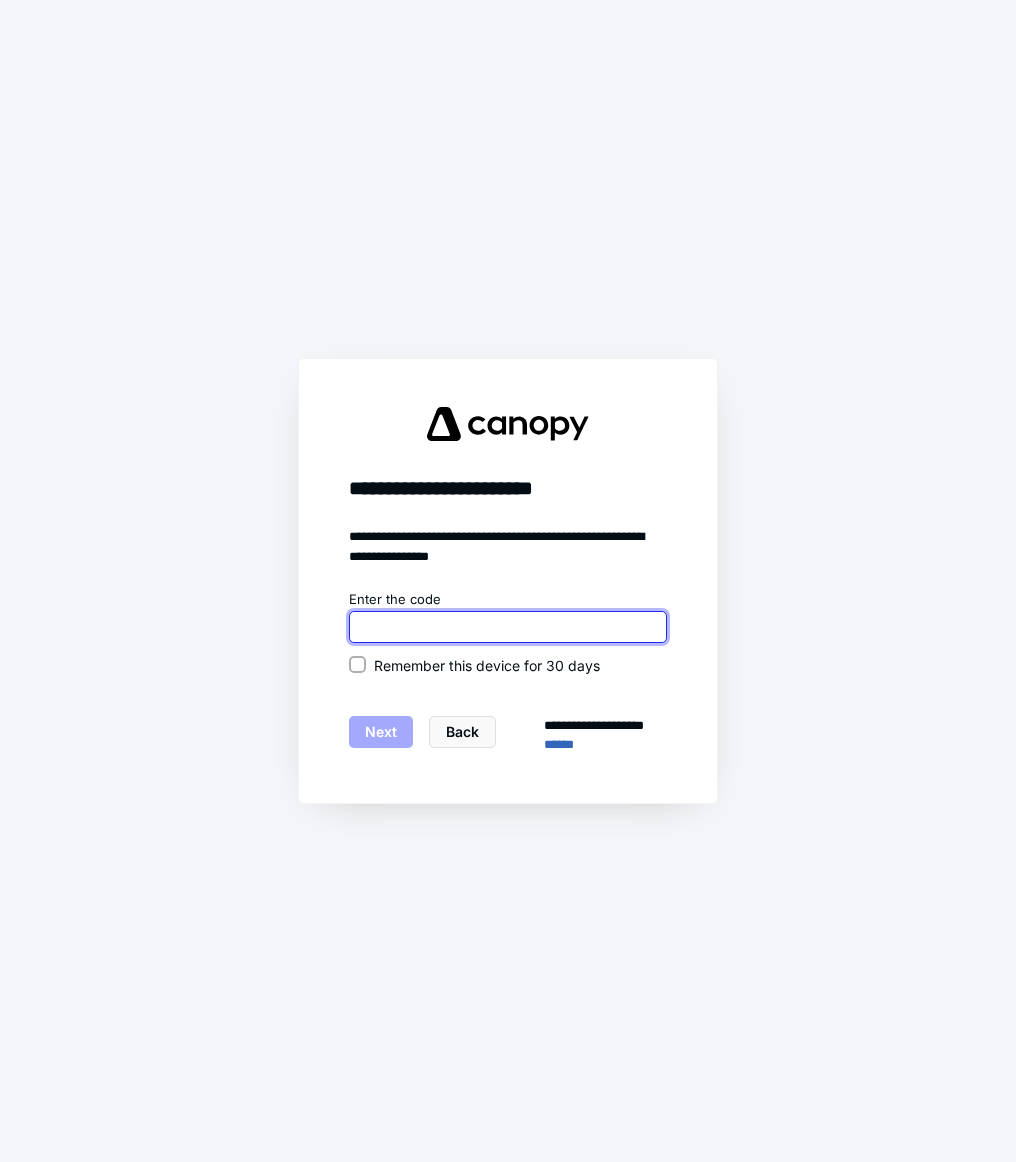 click at bounding box center [508, 627] 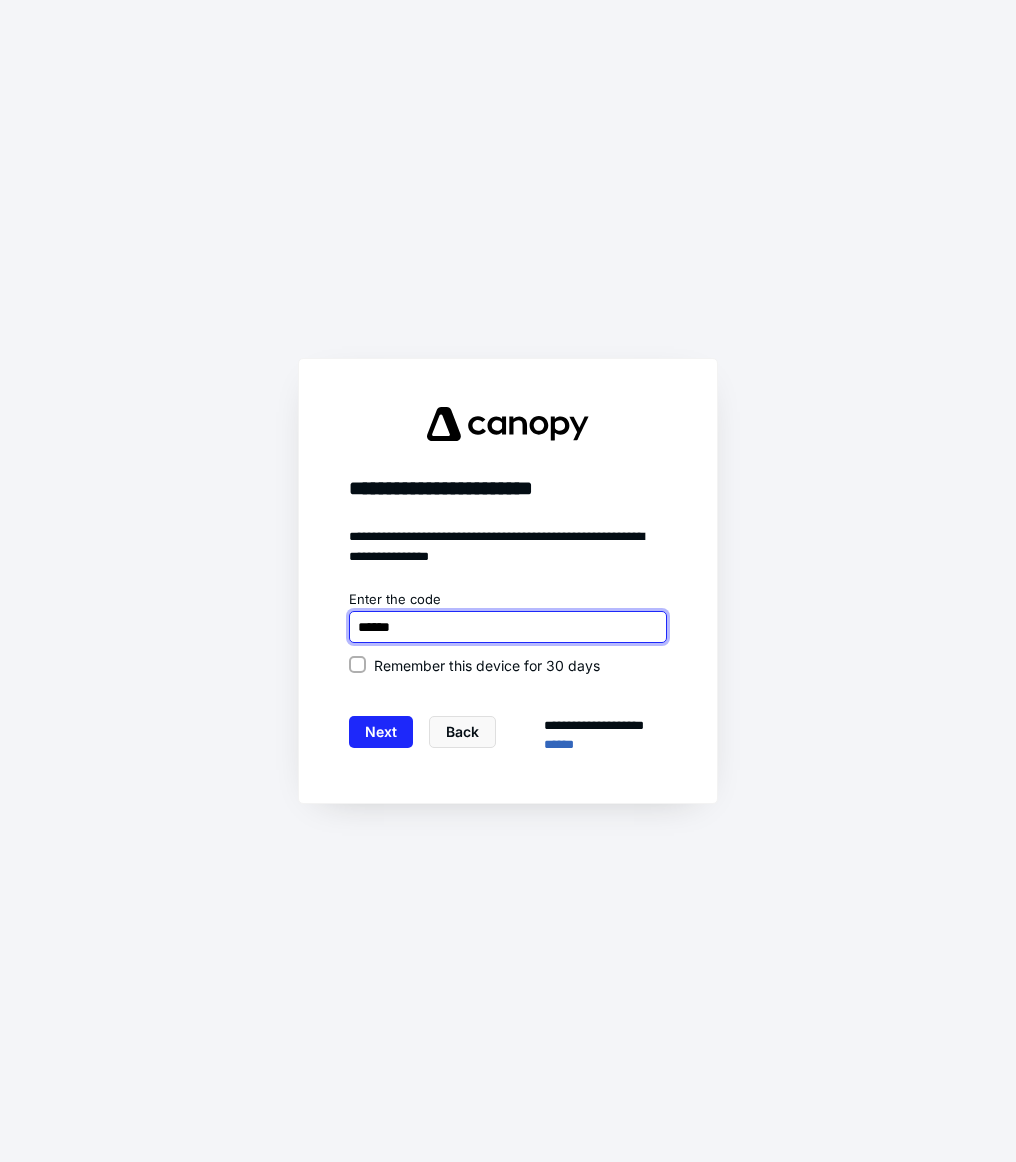 type on "******" 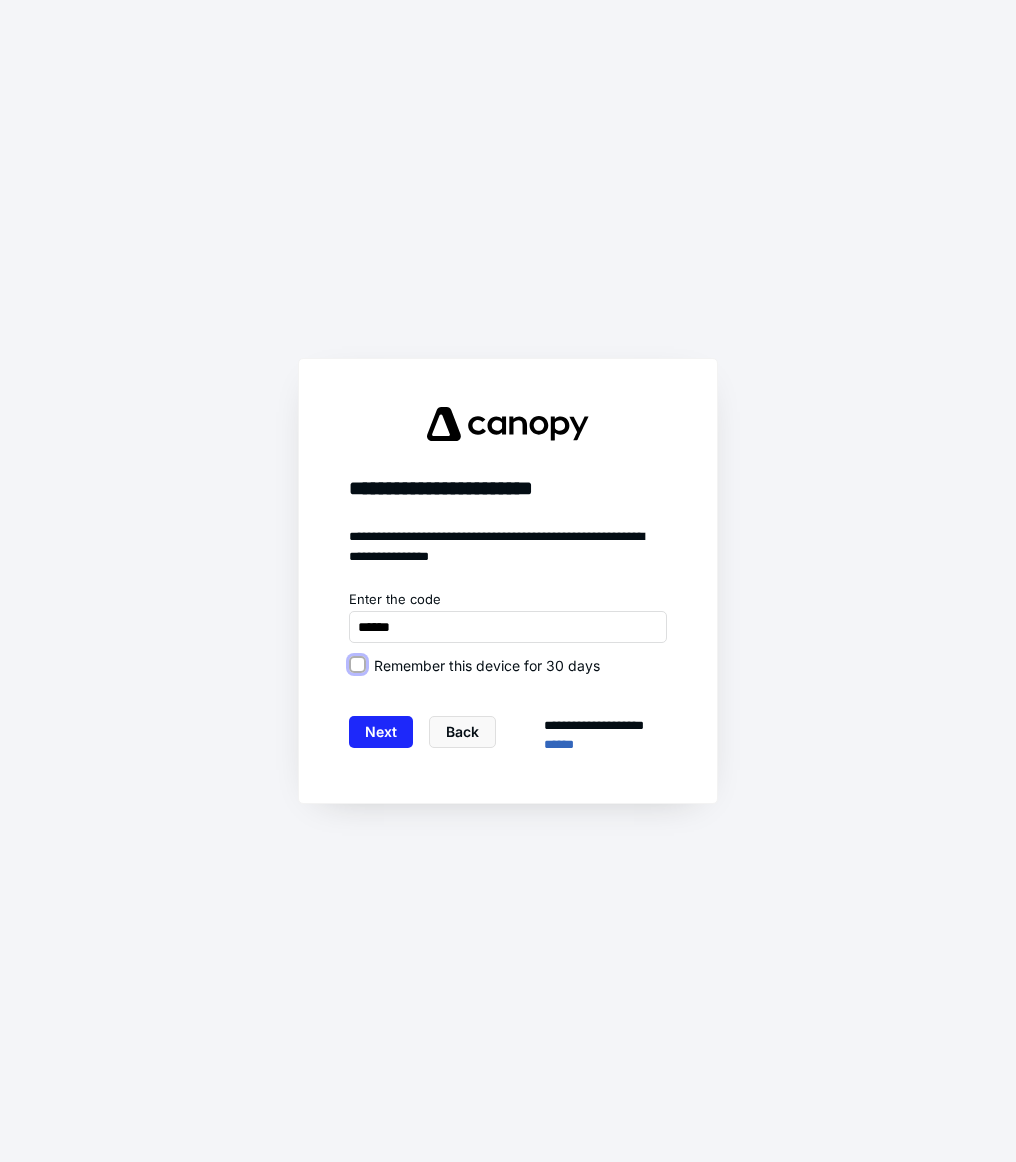 click on "Remember this device for 30 days" at bounding box center (357, 665) 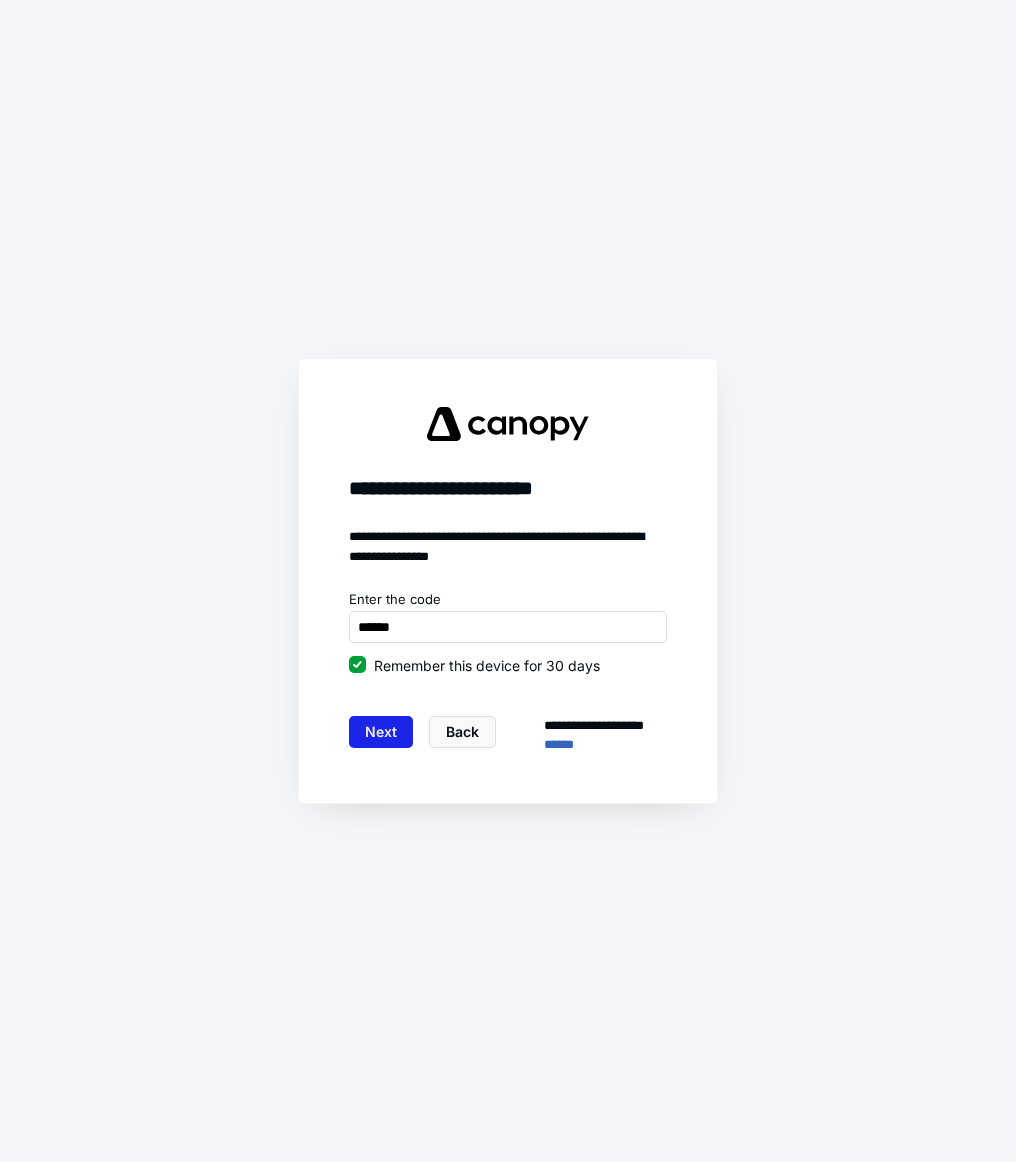 click on "Next" at bounding box center [381, 732] 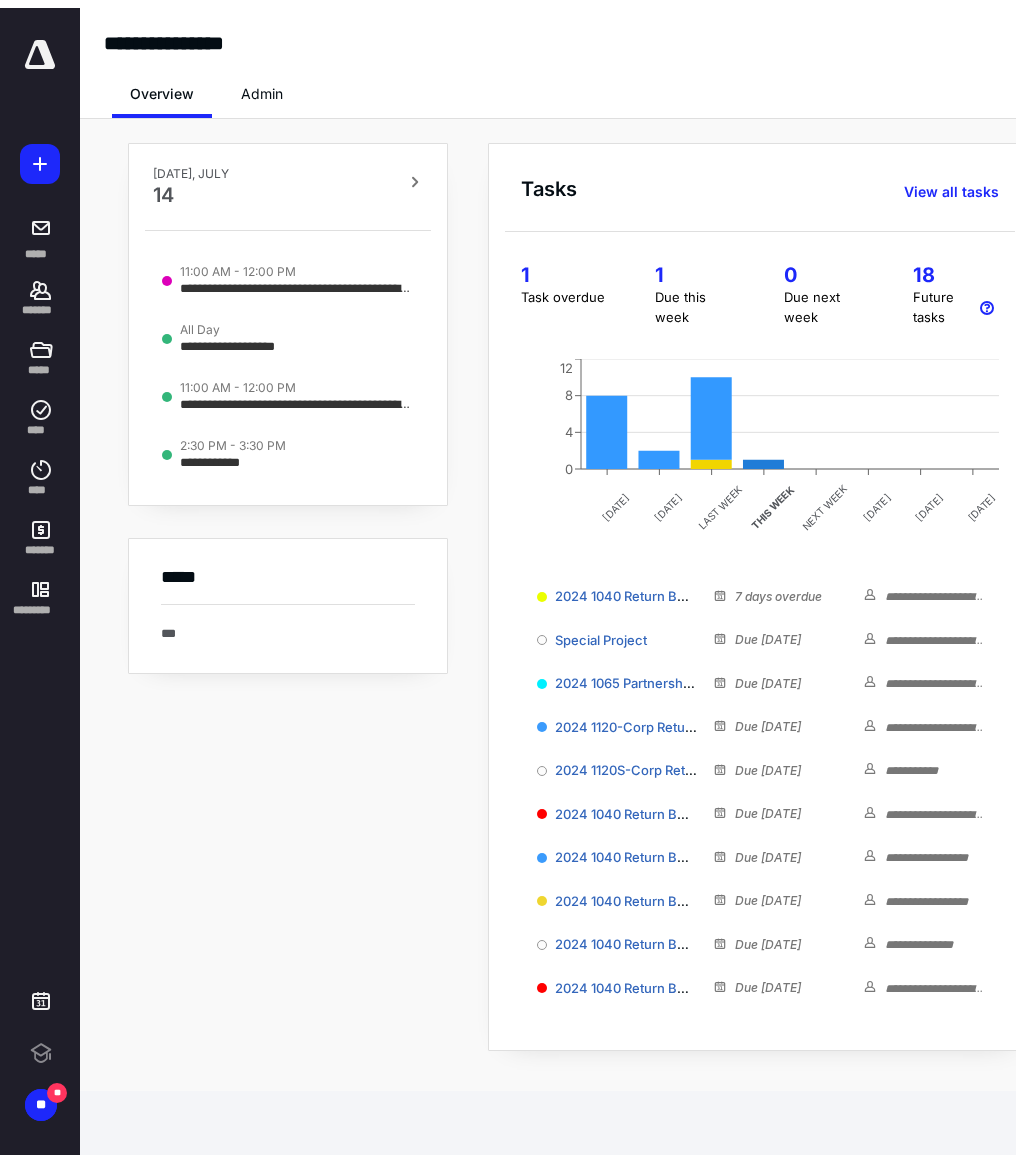 scroll, scrollTop: 0, scrollLeft: 0, axis: both 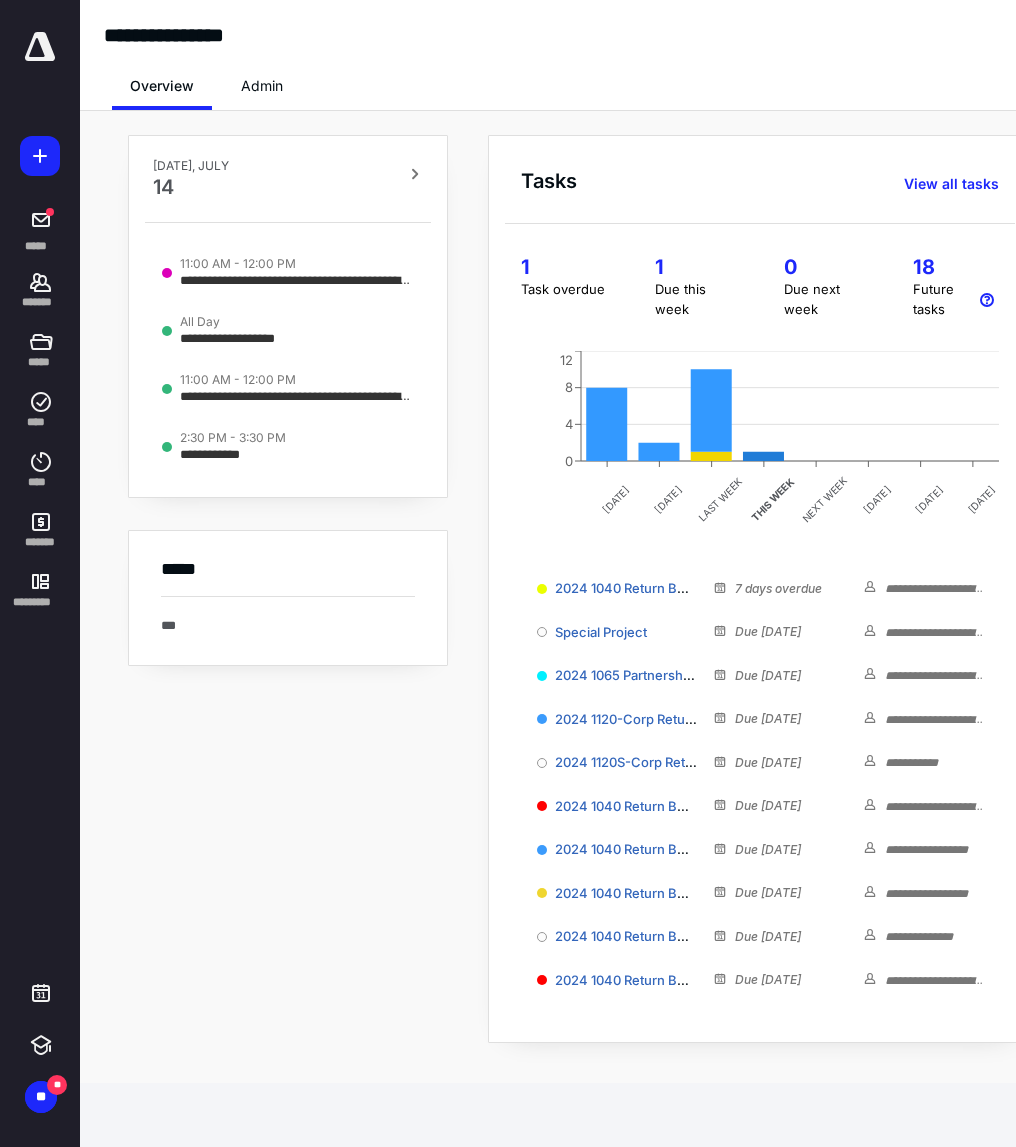 drag, startPoint x: 116, startPoint y: 958, endPoint x: 111, endPoint y: 947, distance: 12.083046 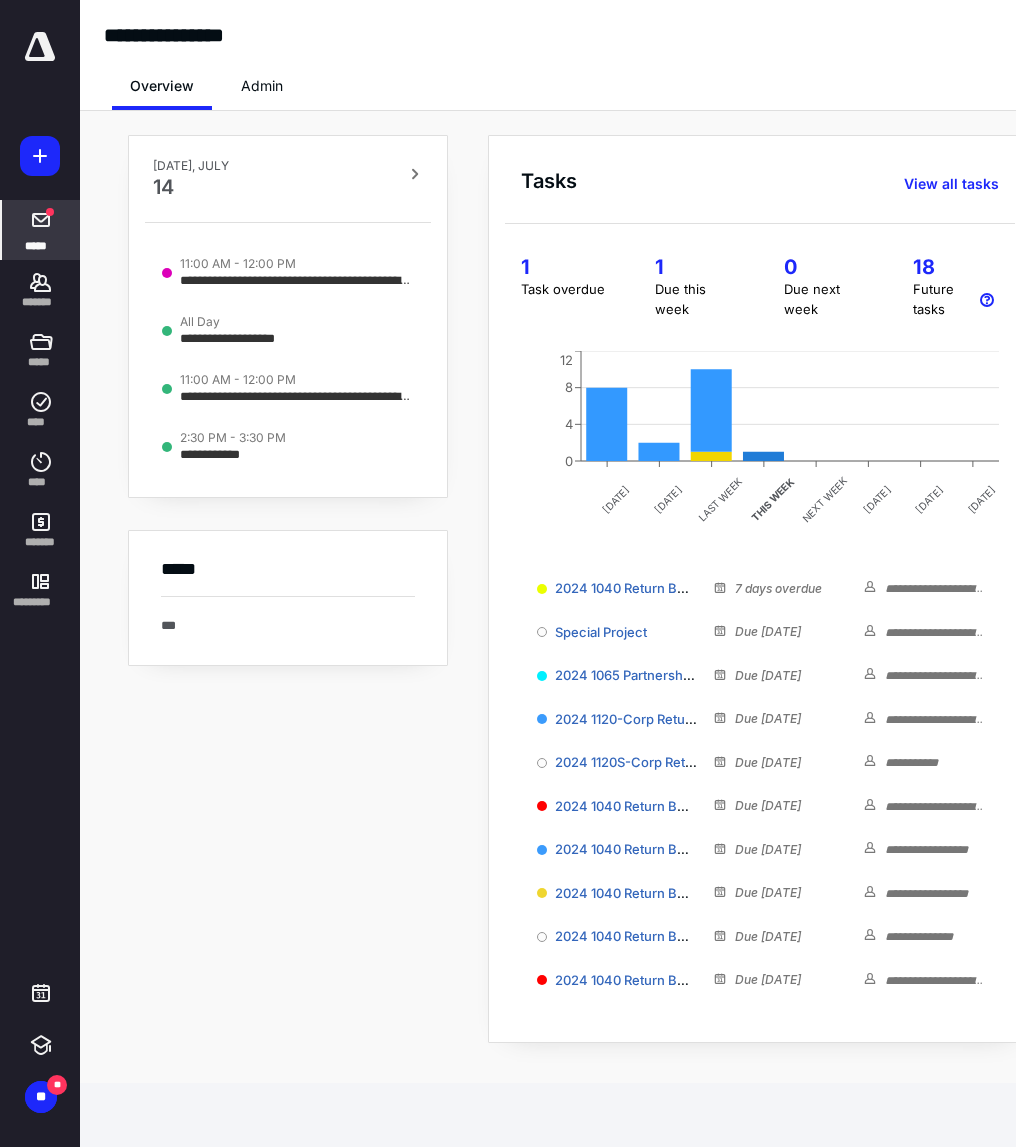 click on "*****" at bounding box center (41, 230) 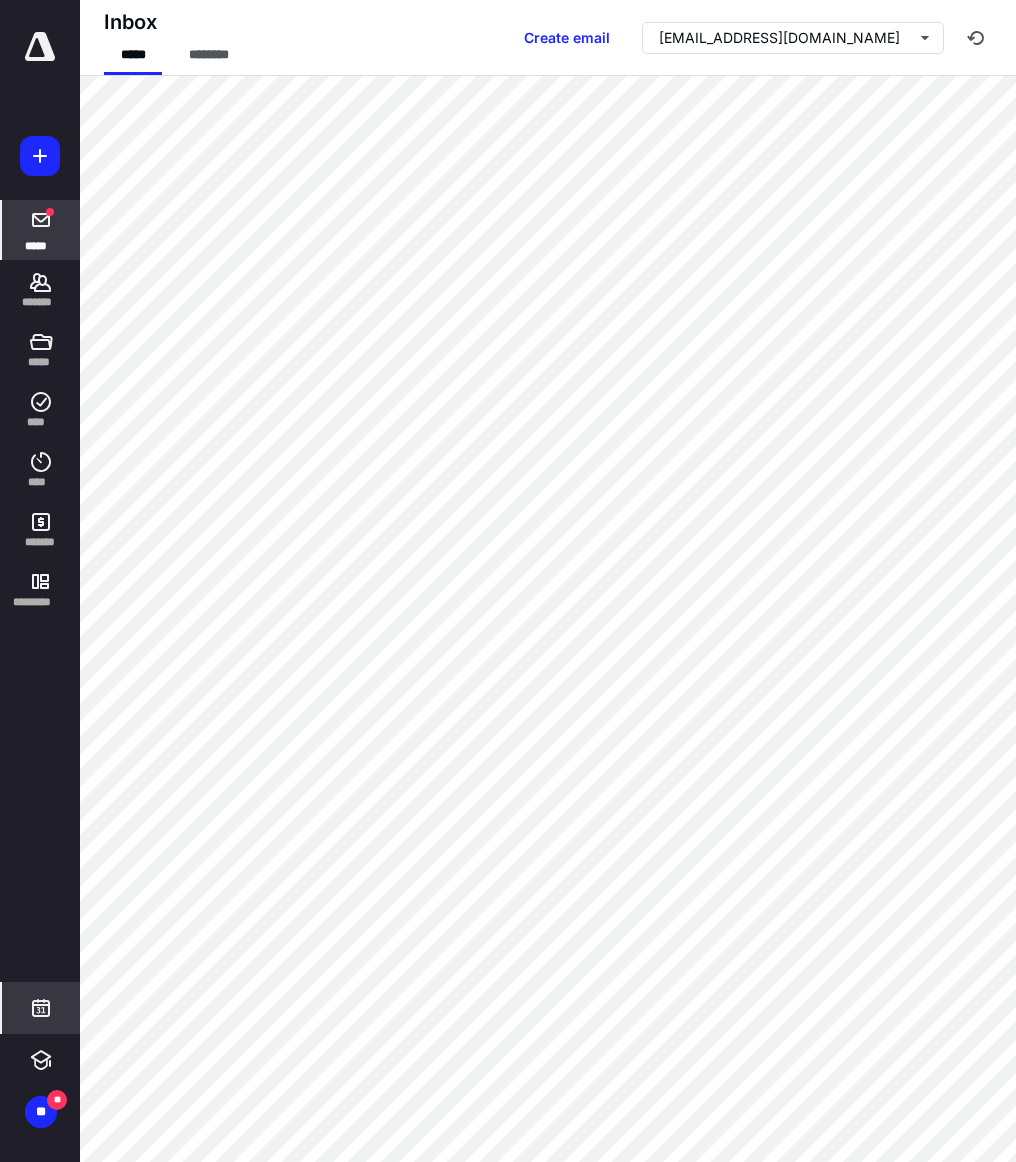 click 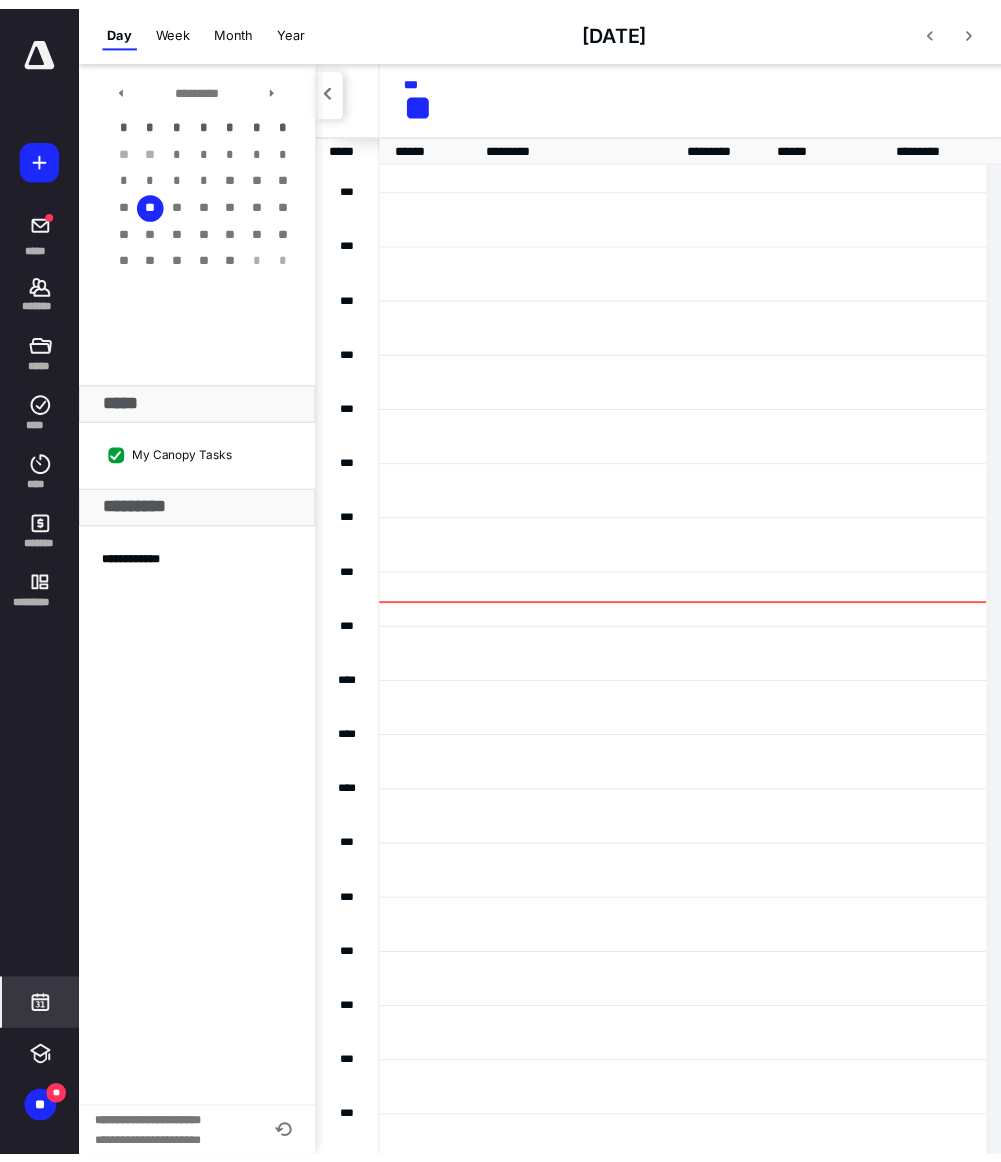 scroll, scrollTop: 233, scrollLeft: 0, axis: vertical 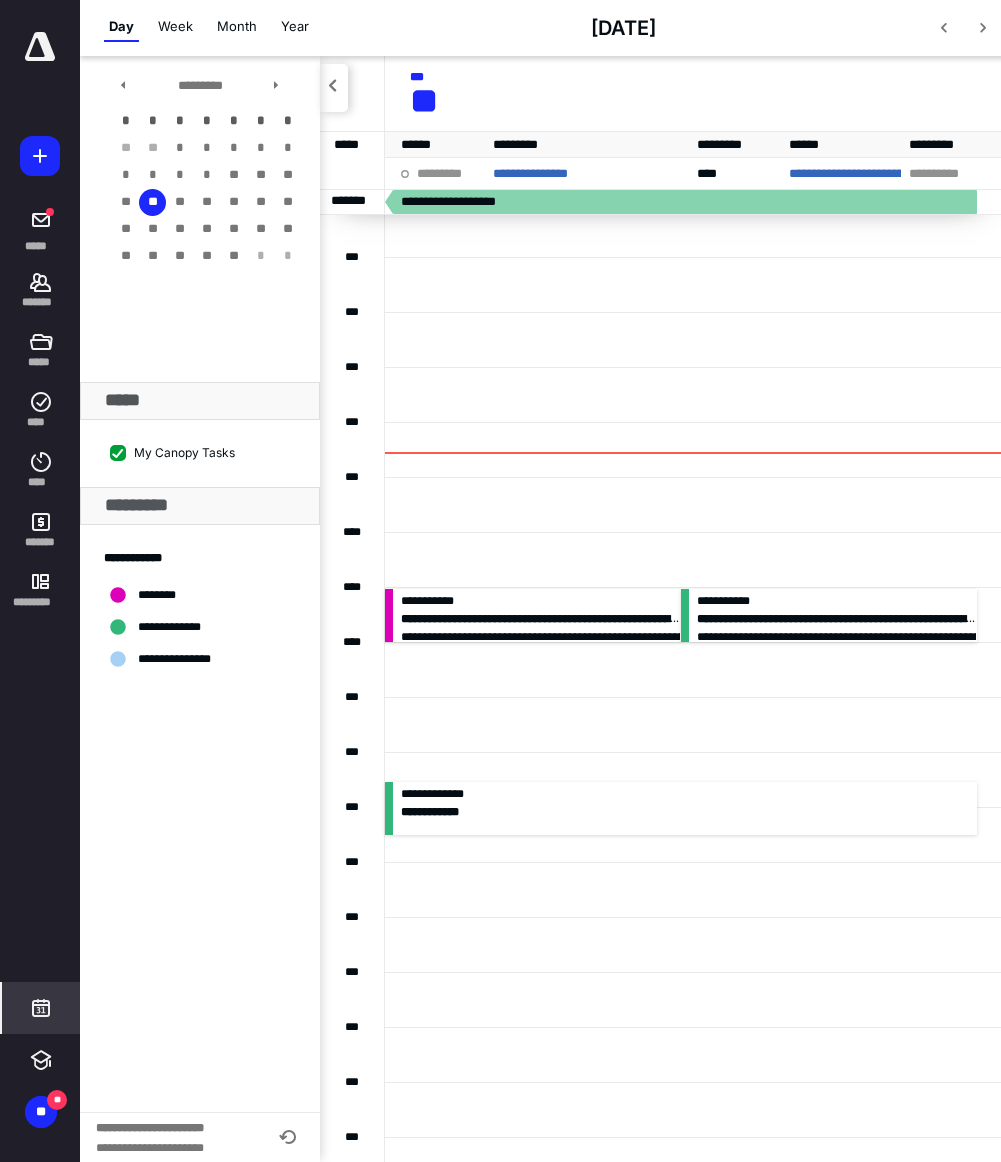 click on "Week" at bounding box center (175, 27) 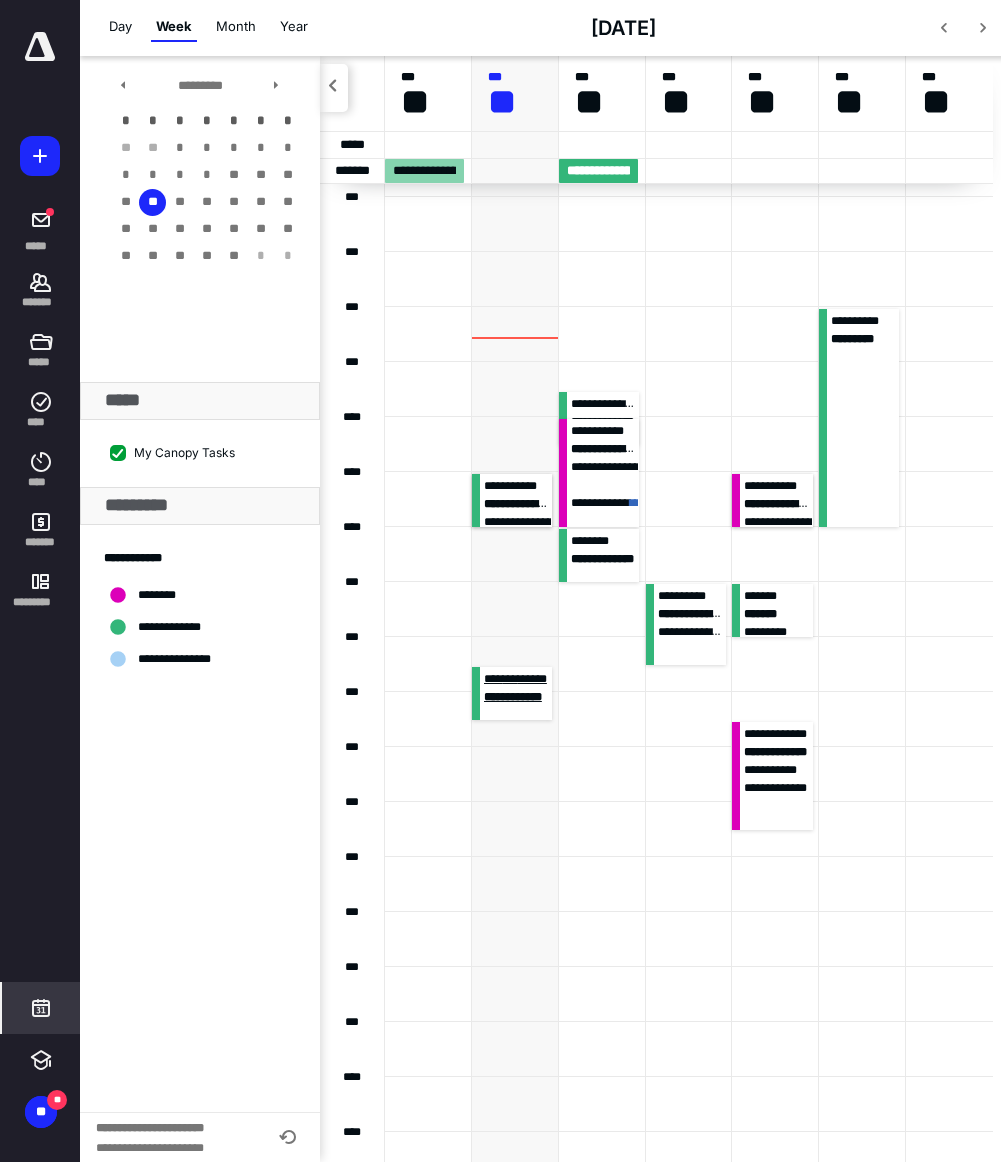 click on "**********" at bounding box center (517, 727) 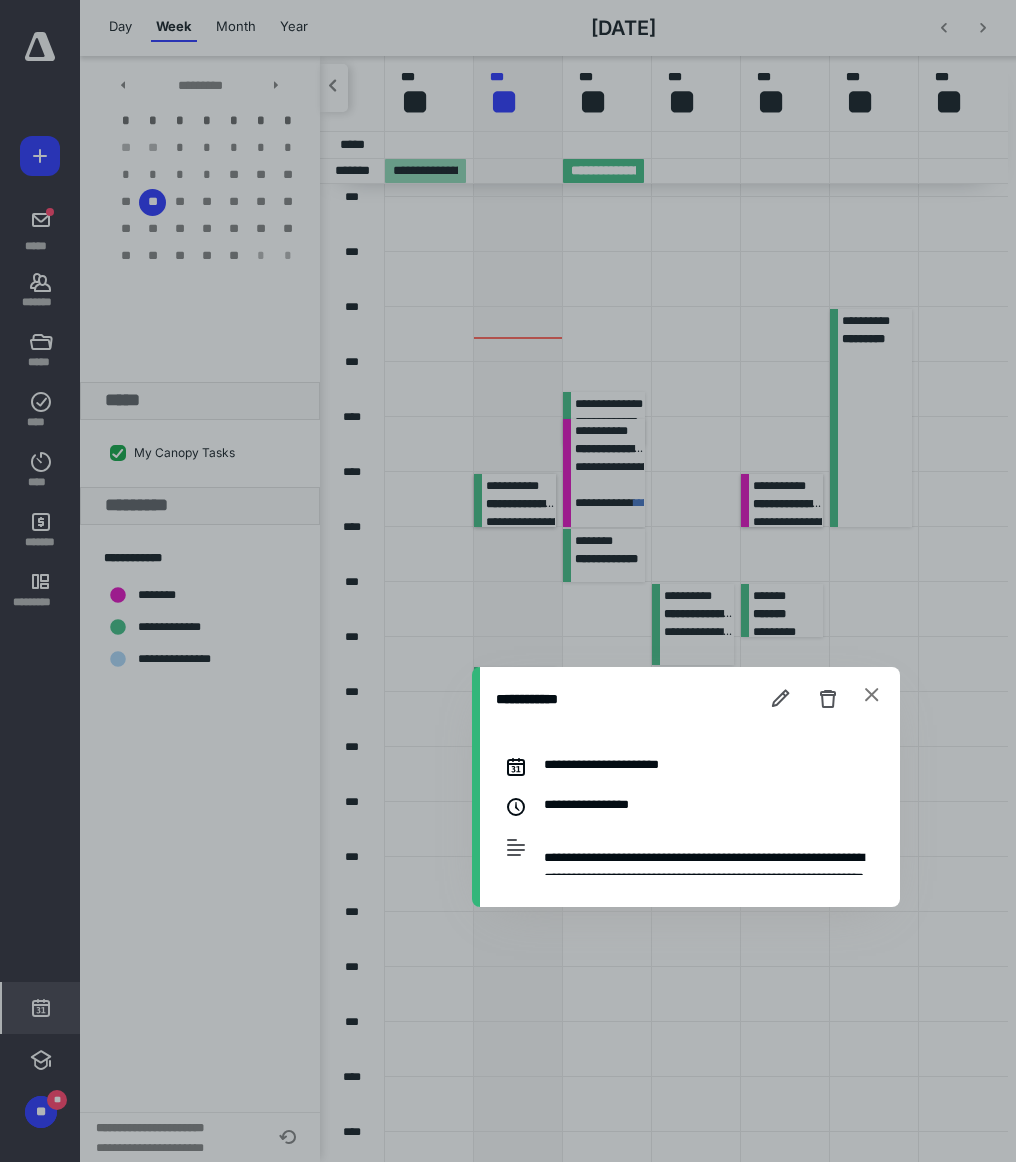 click on "**********" at bounding box center [601, 805] 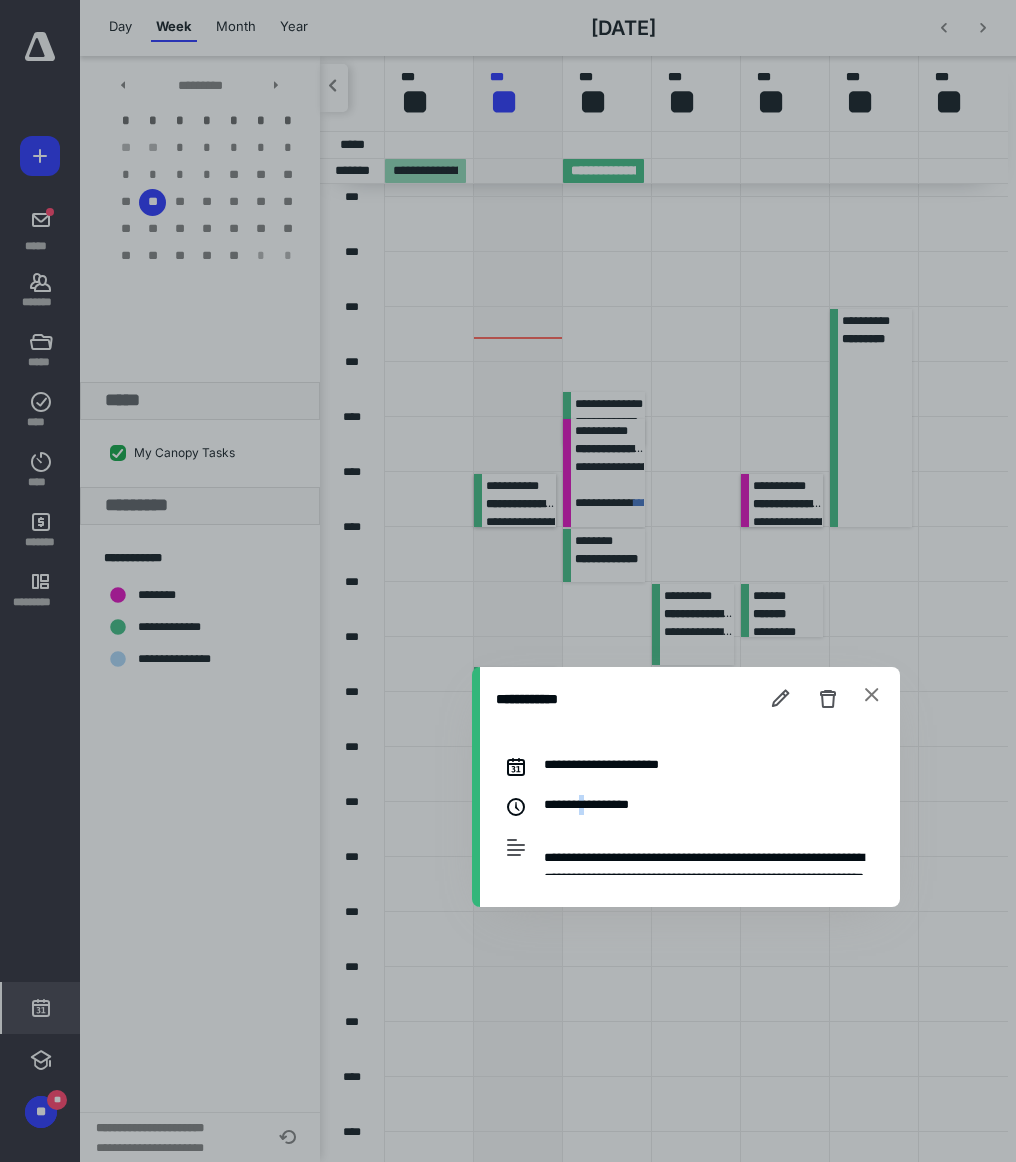 click on "**********" at bounding box center [601, 805] 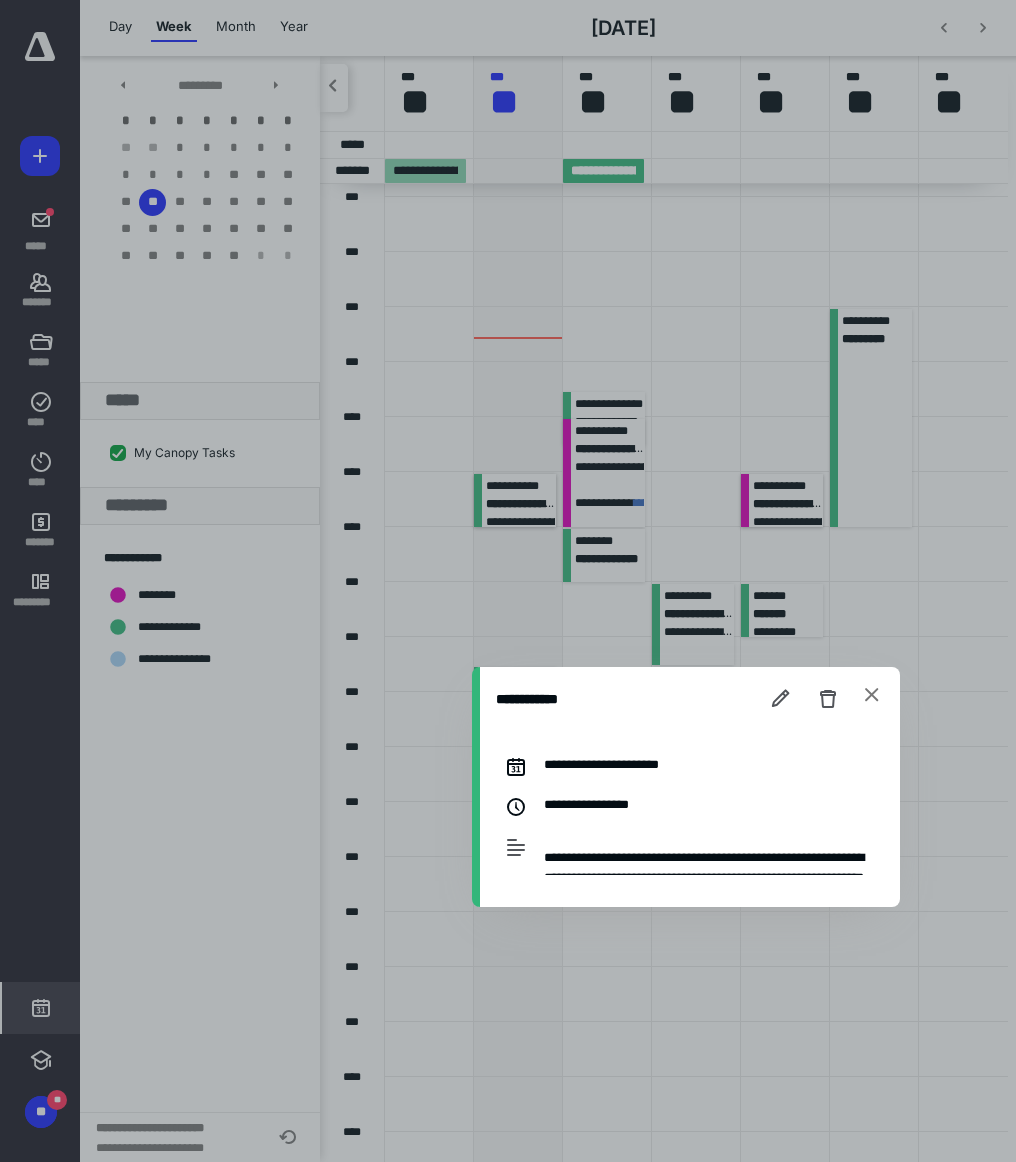 click 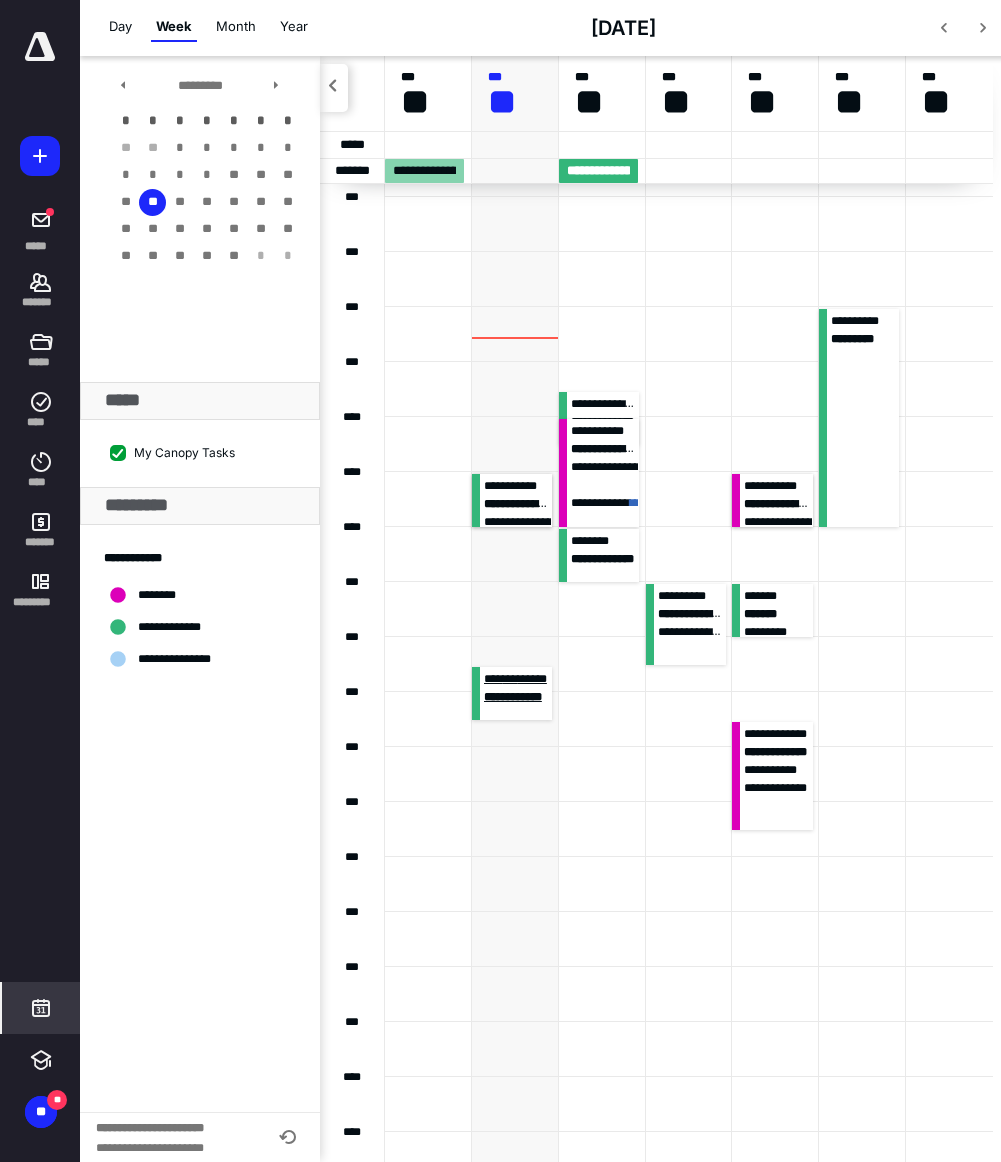click on "**** * ******" at bounding box center [517, 679] 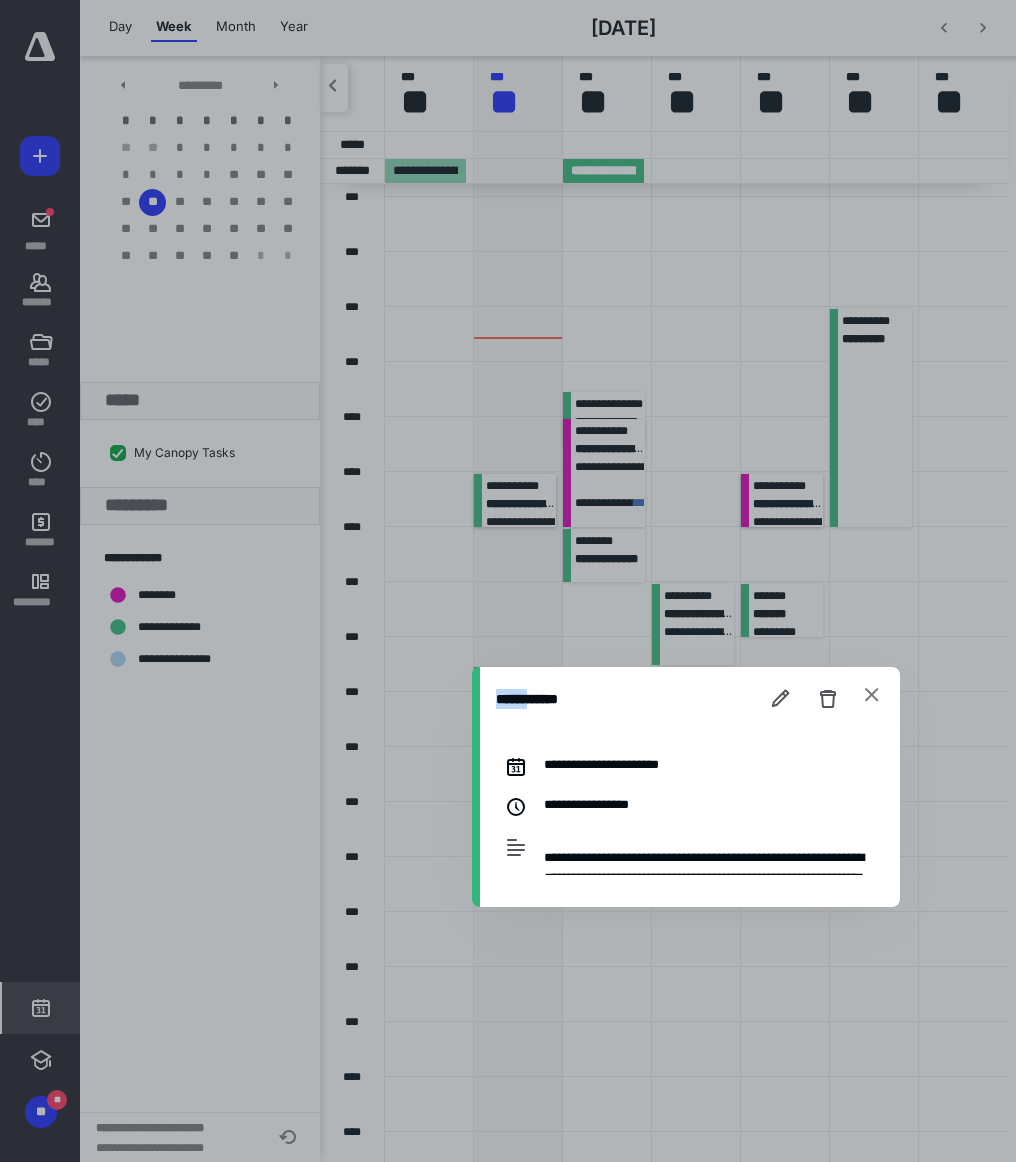 click on "**********" at bounding box center (690, 699) 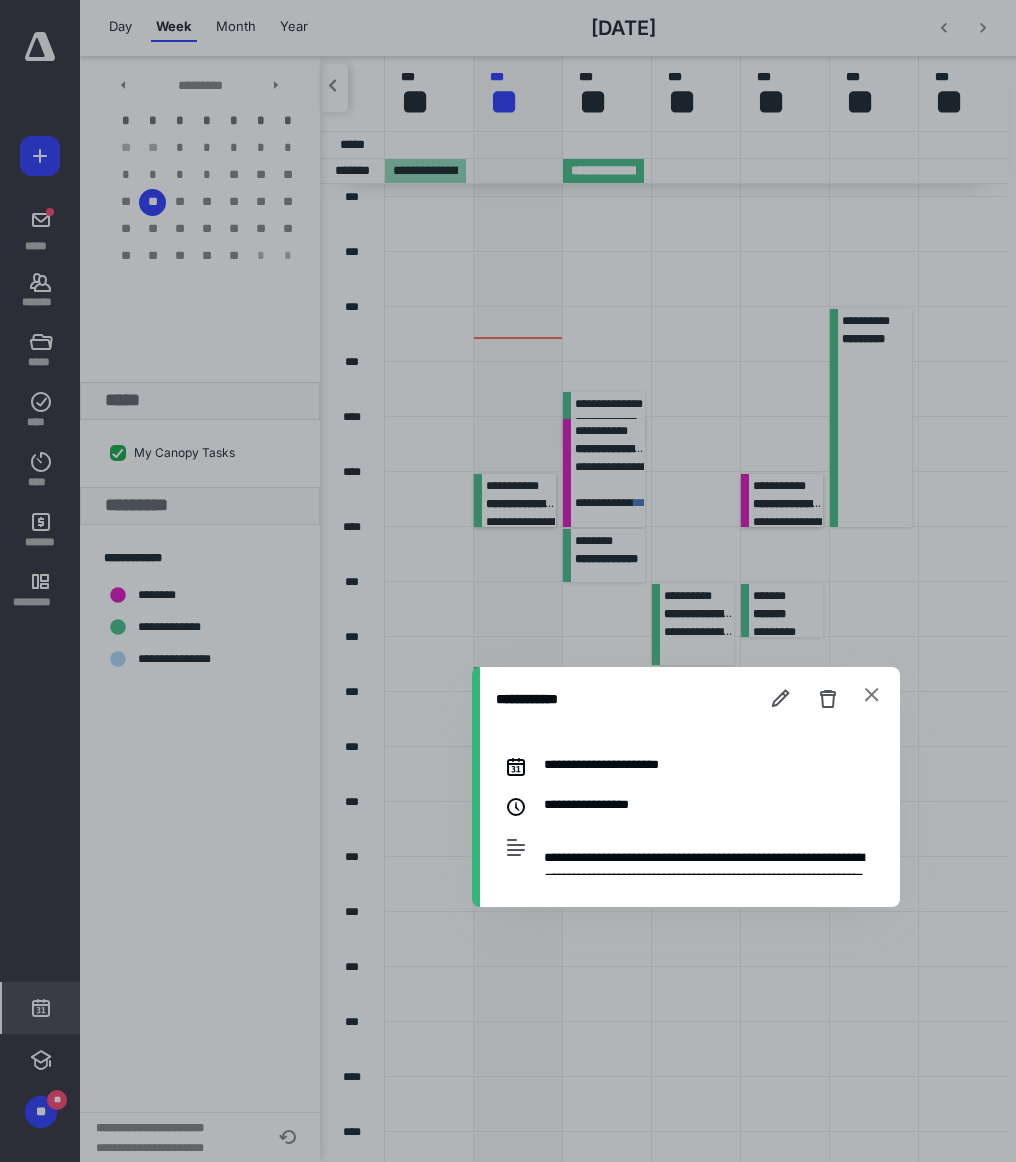 click at bounding box center (508, 581) 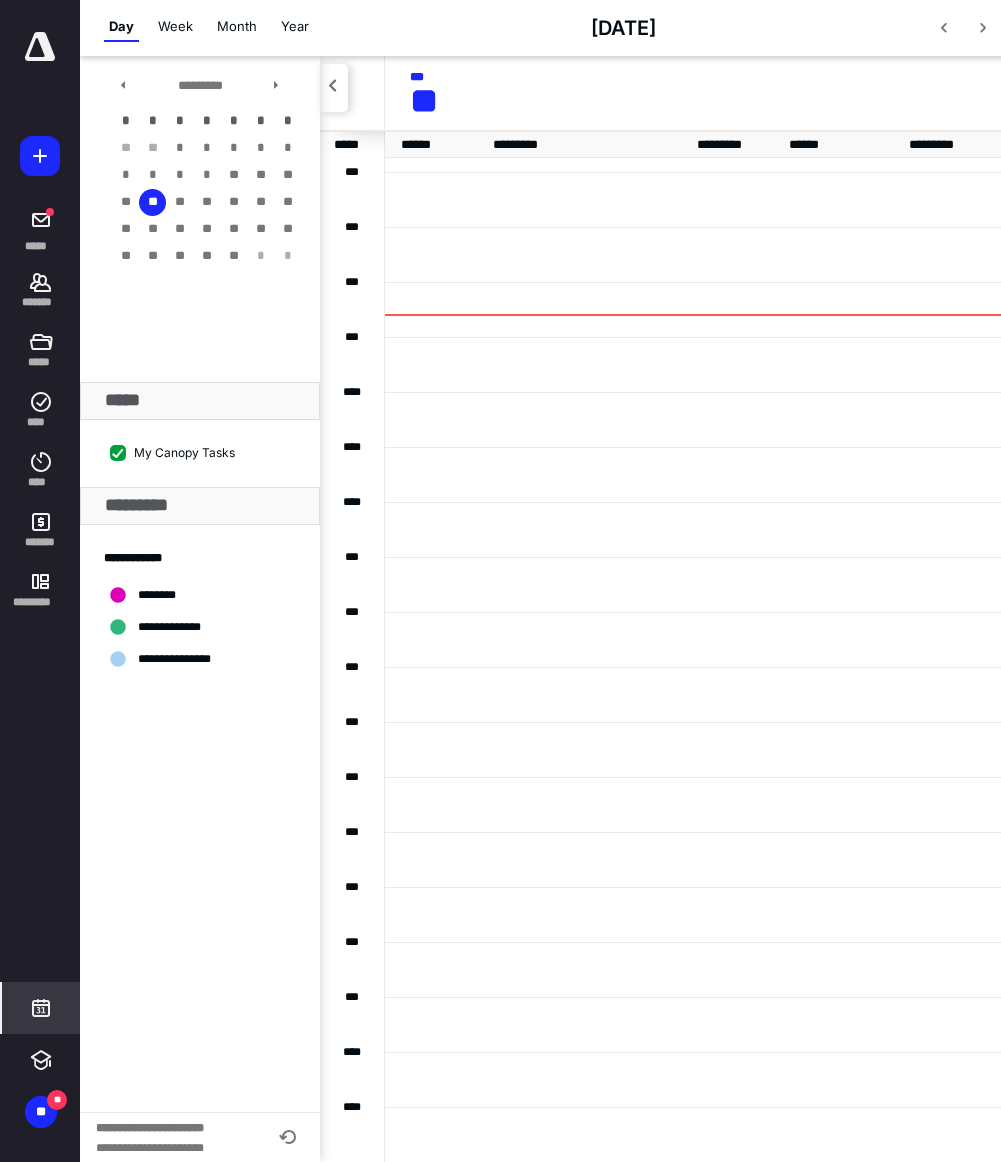 scroll, scrollTop: 289, scrollLeft: 0, axis: vertical 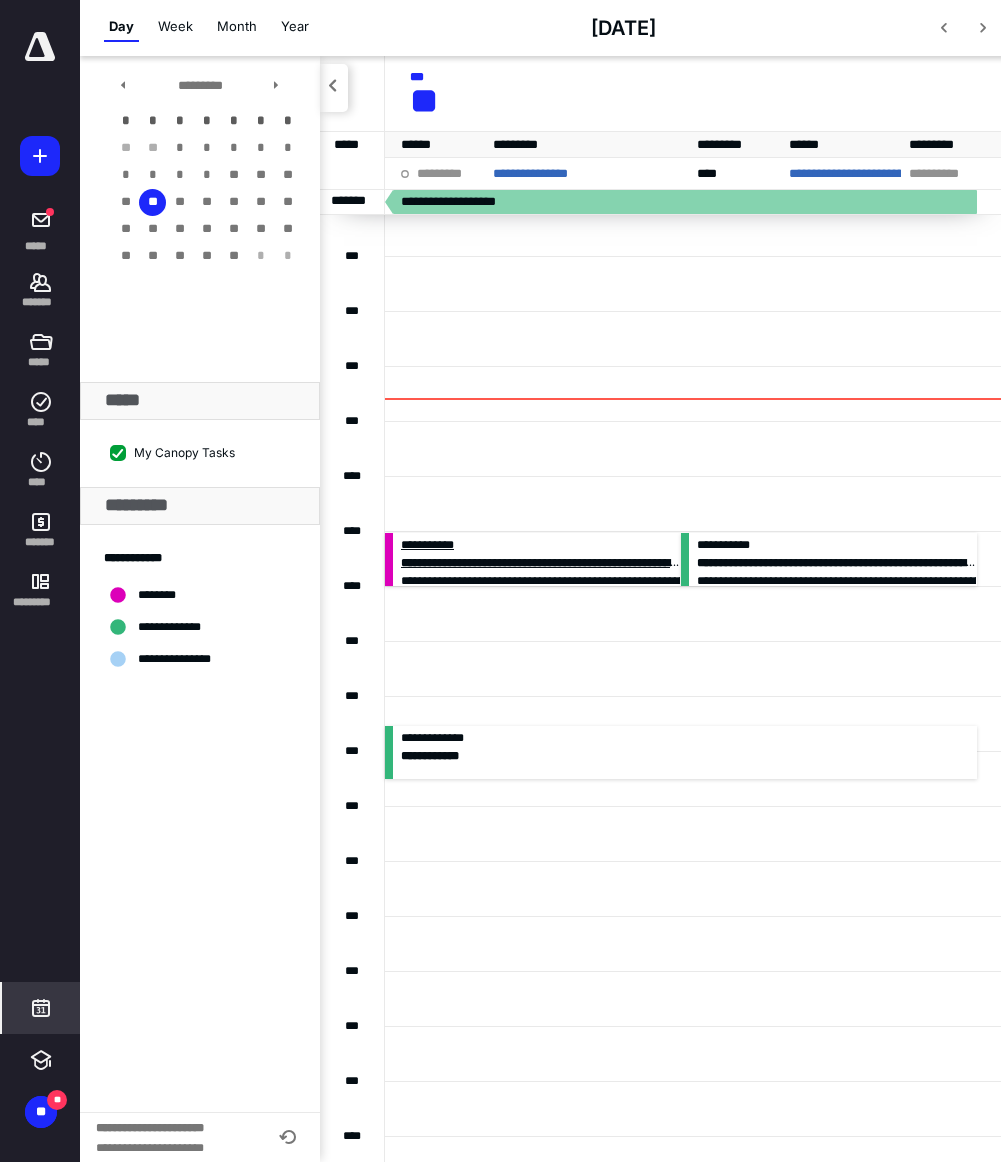 click on "**********" at bounding box center (572, 563) 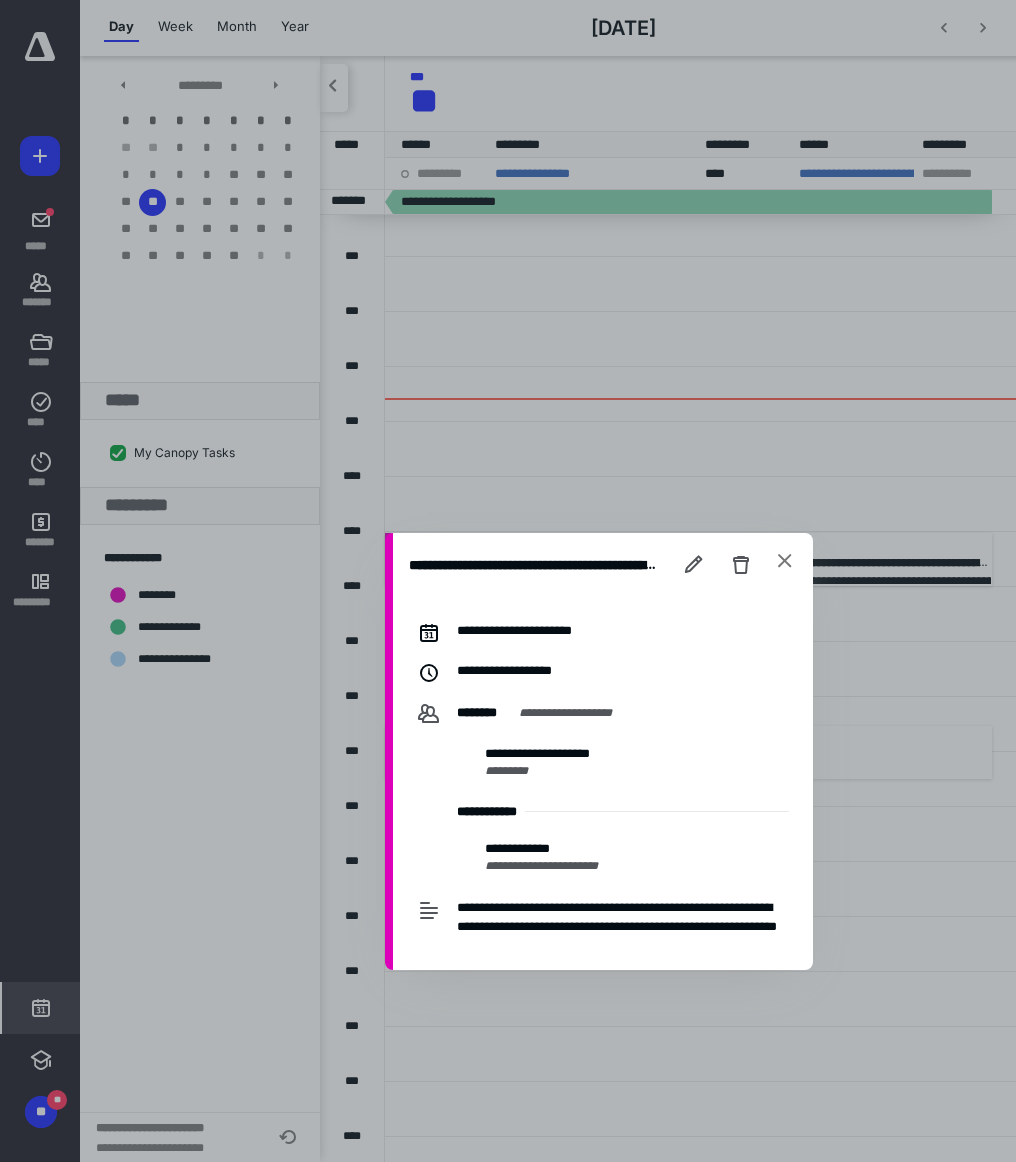 click at bounding box center [785, 562] 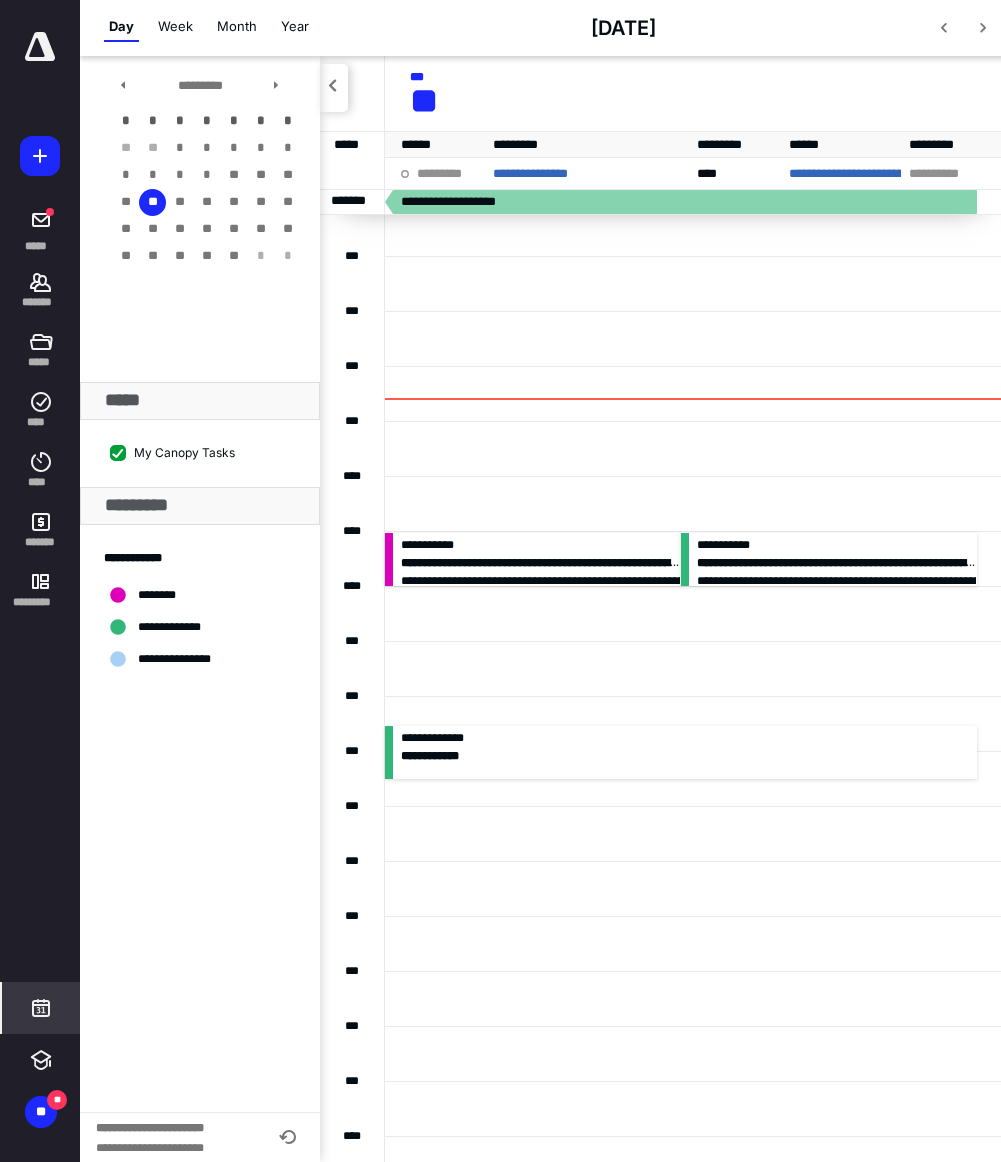 click on "Week" at bounding box center [175, 27] 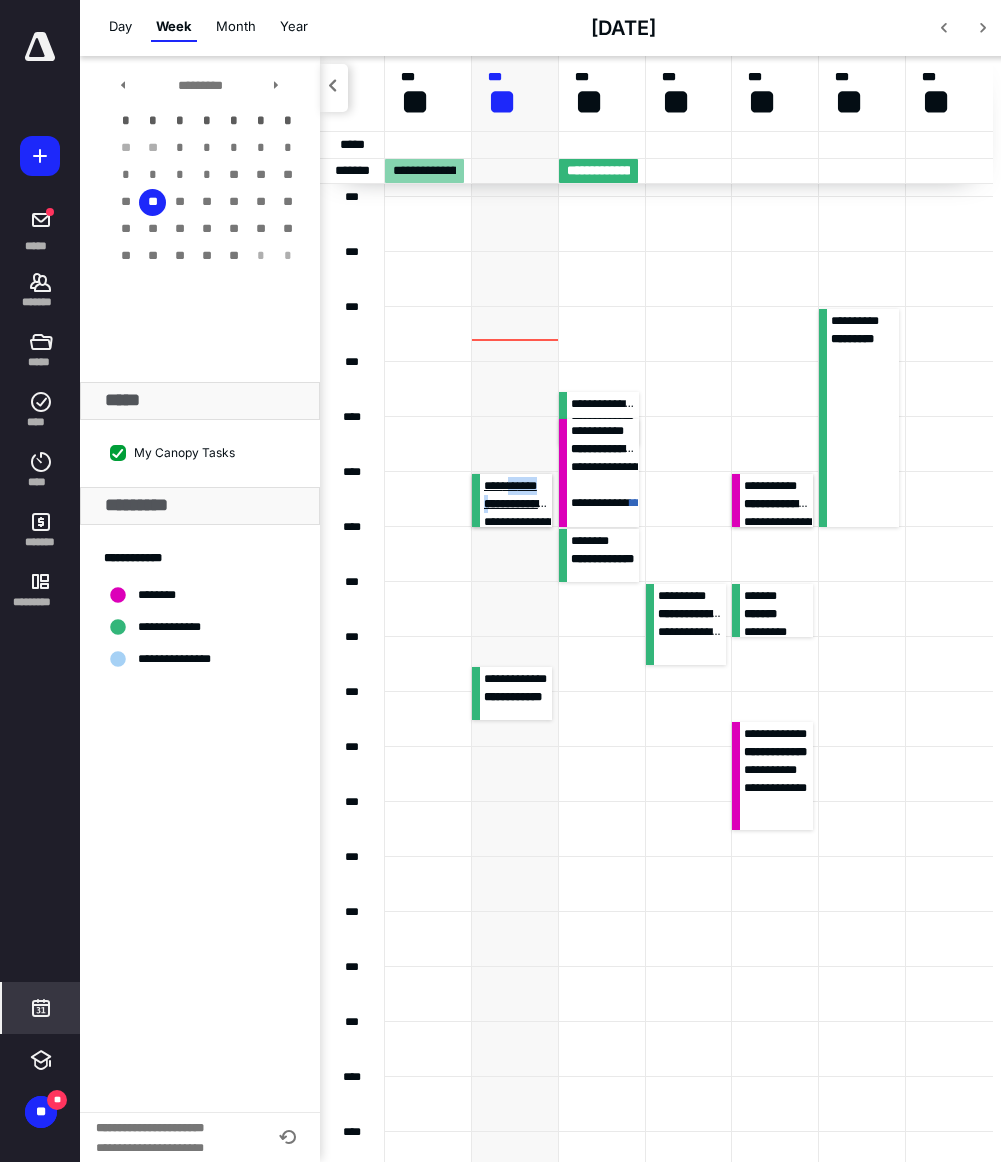 drag, startPoint x: 514, startPoint y: 480, endPoint x: 490, endPoint y: 500, distance: 31.241 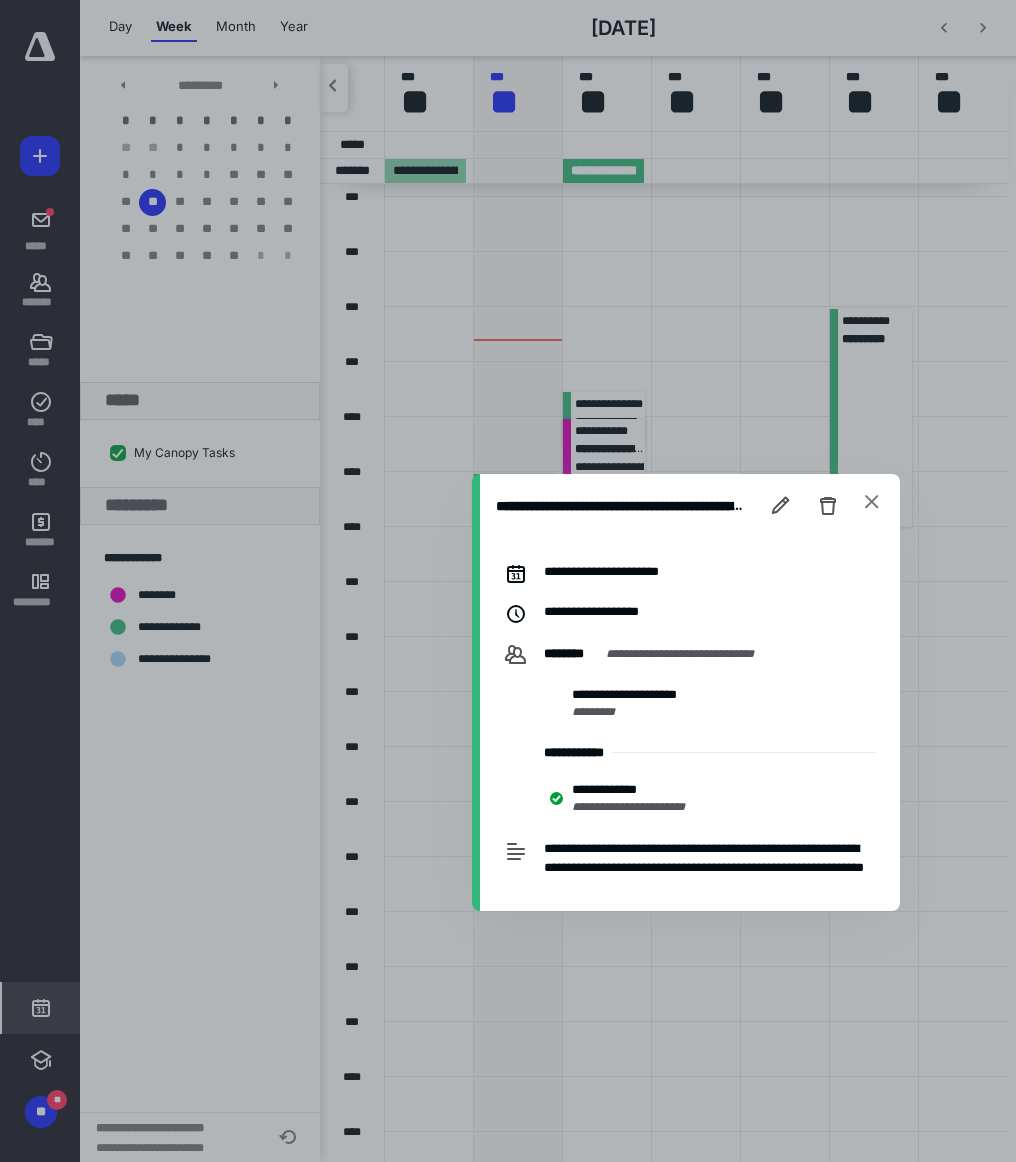click at bounding box center (872, 503) 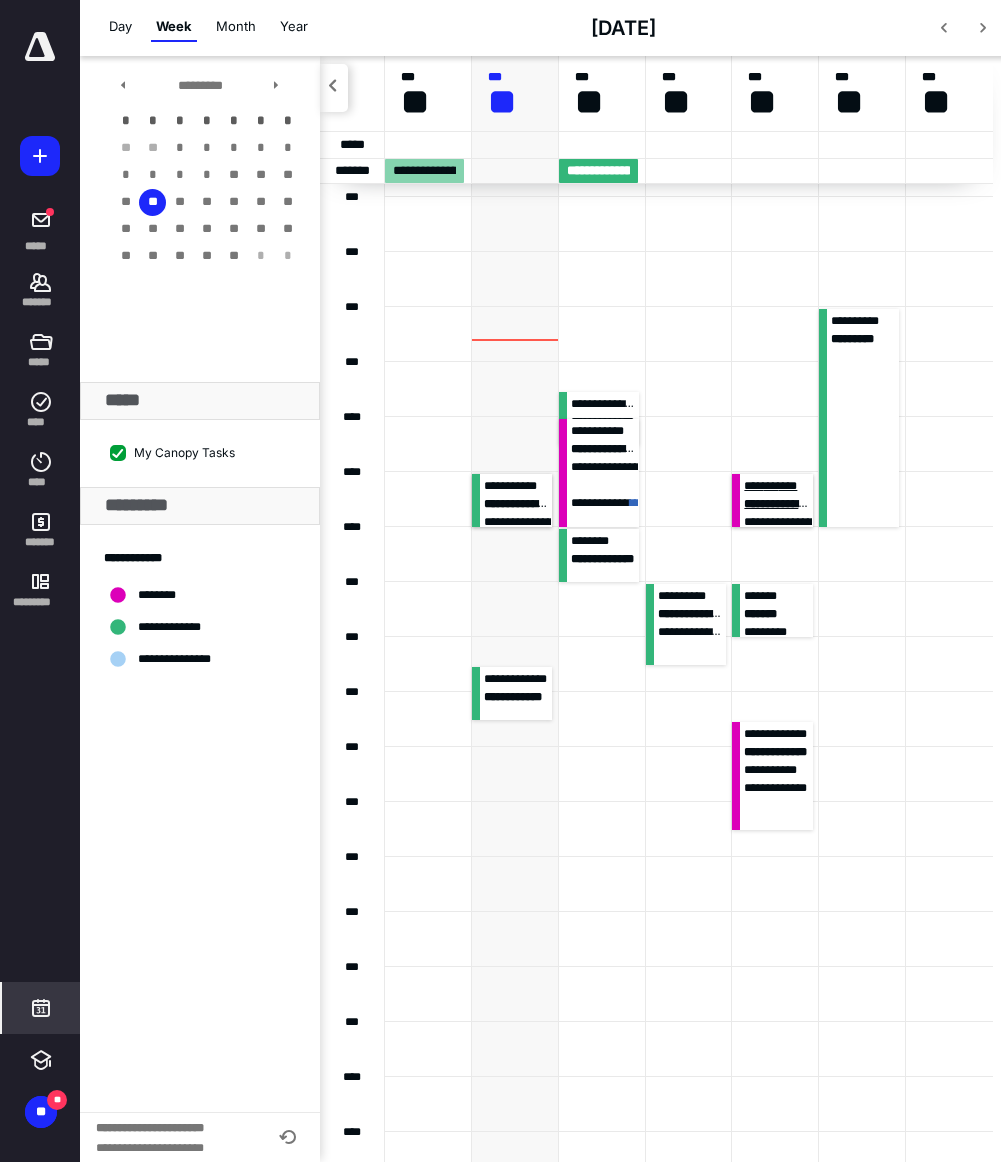 click on "**********" at bounding box center [900, 504] 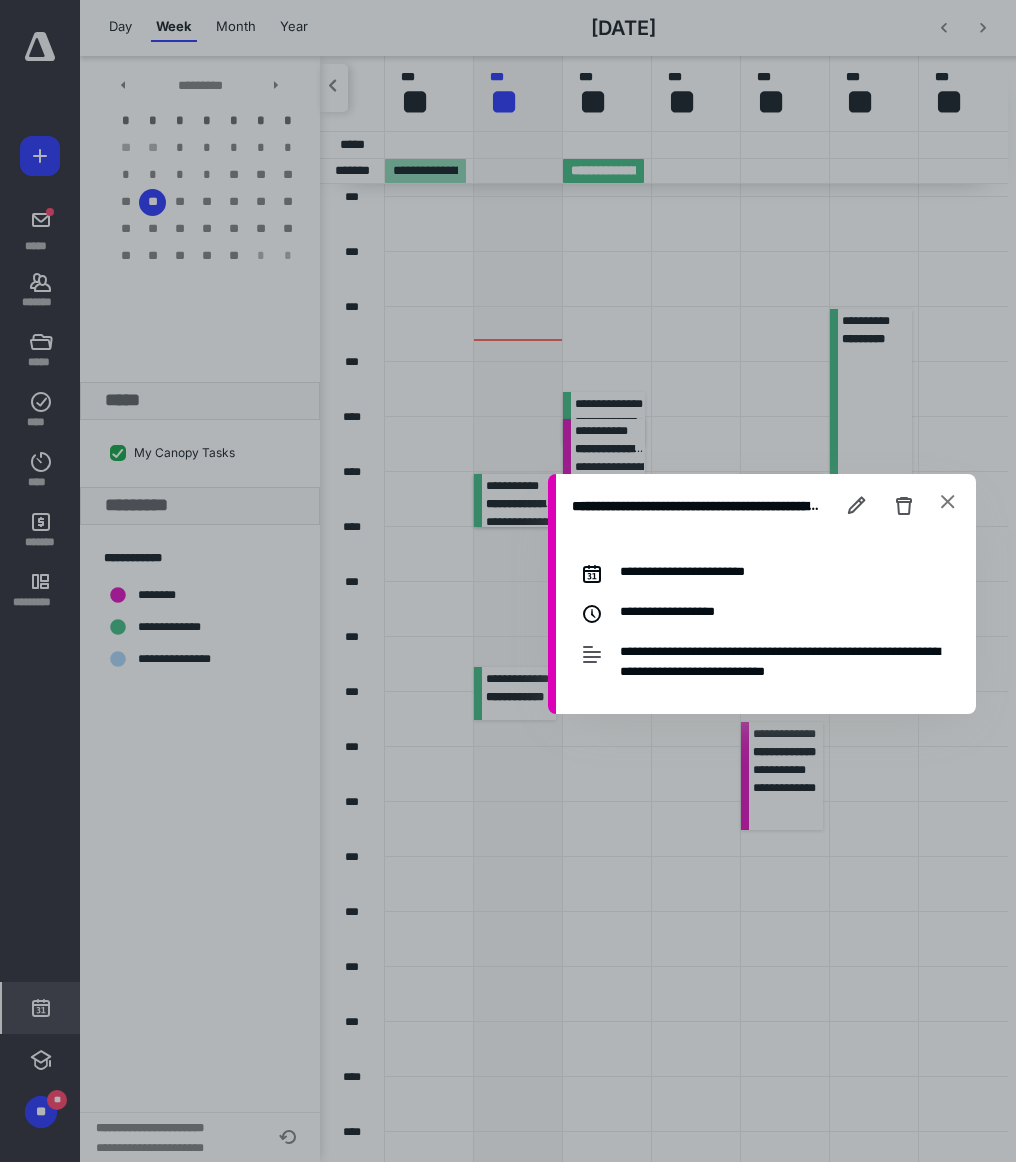 click at bounding box center (948, 503) 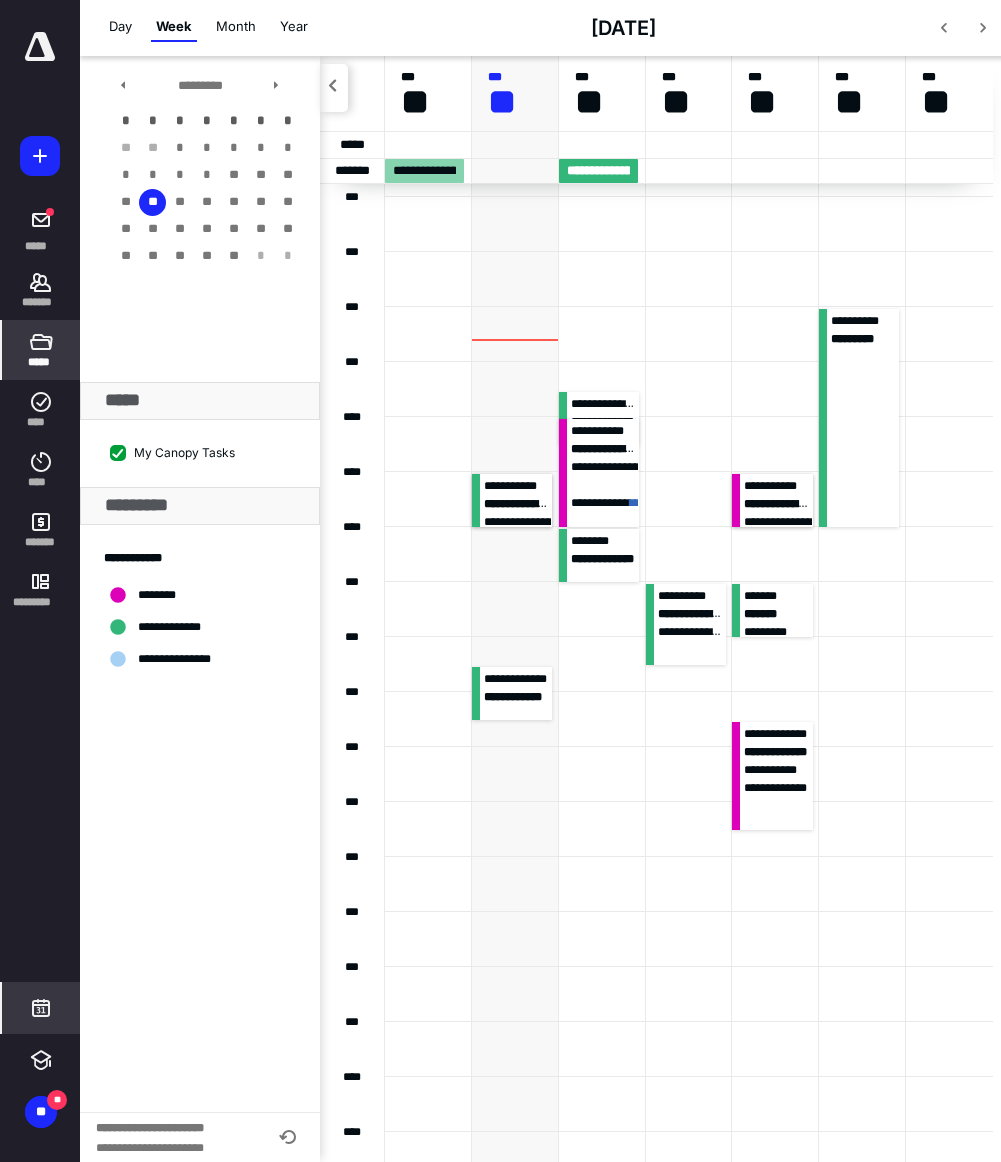 click on "*****" at bounding box center [40, 362] 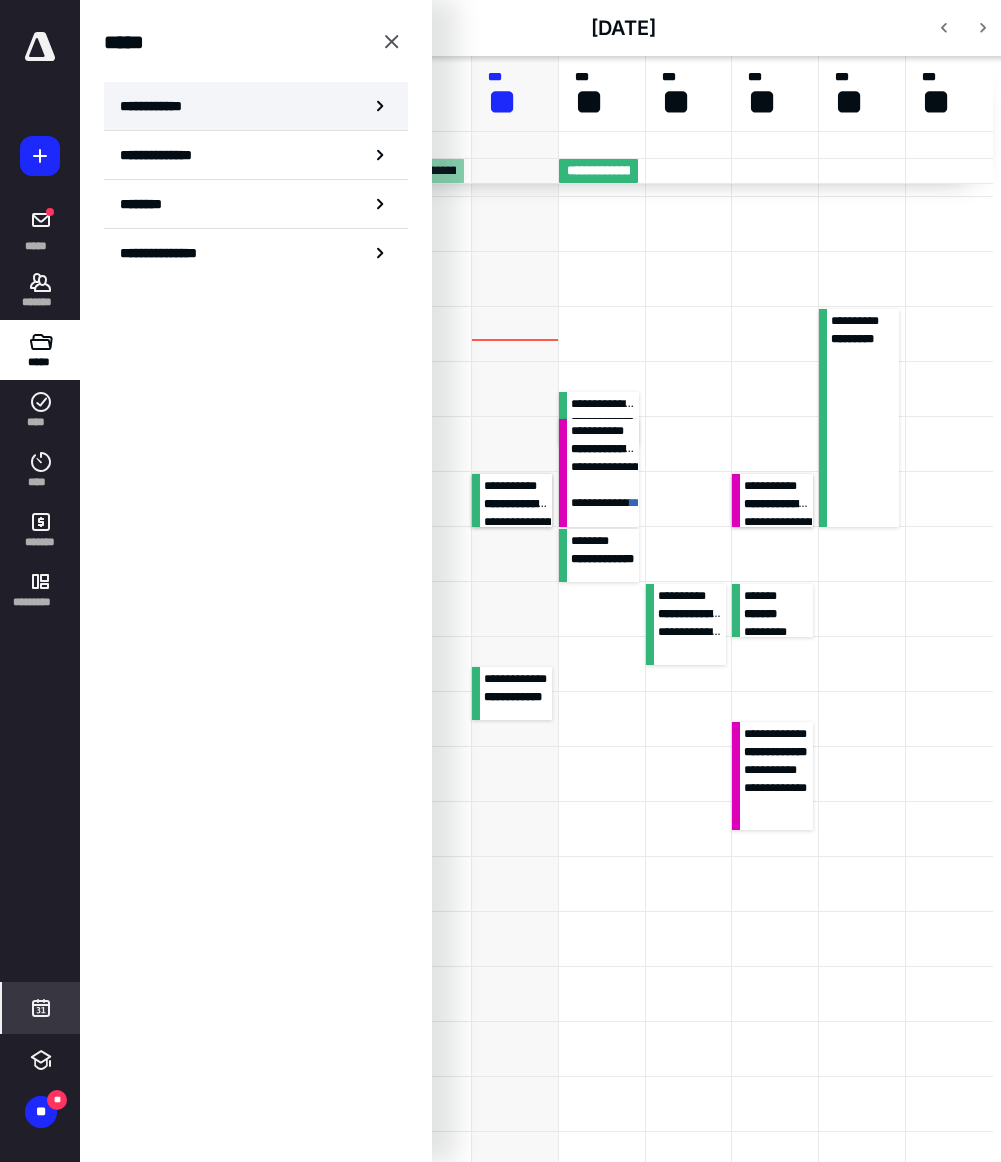 click on "**********" at bounding box center (157, 106) 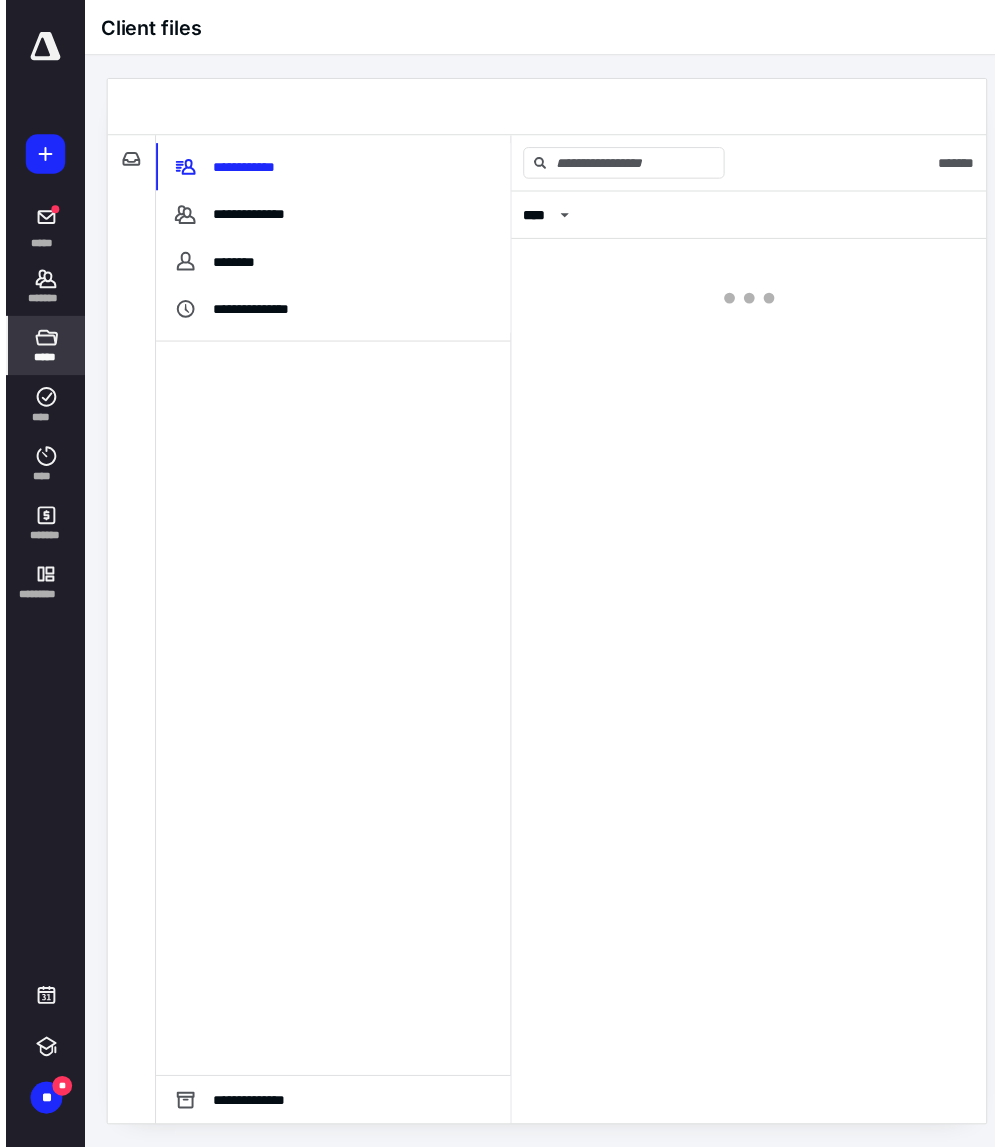 scroll, scrollTop: 0, scrollLeft: 0, axis: both 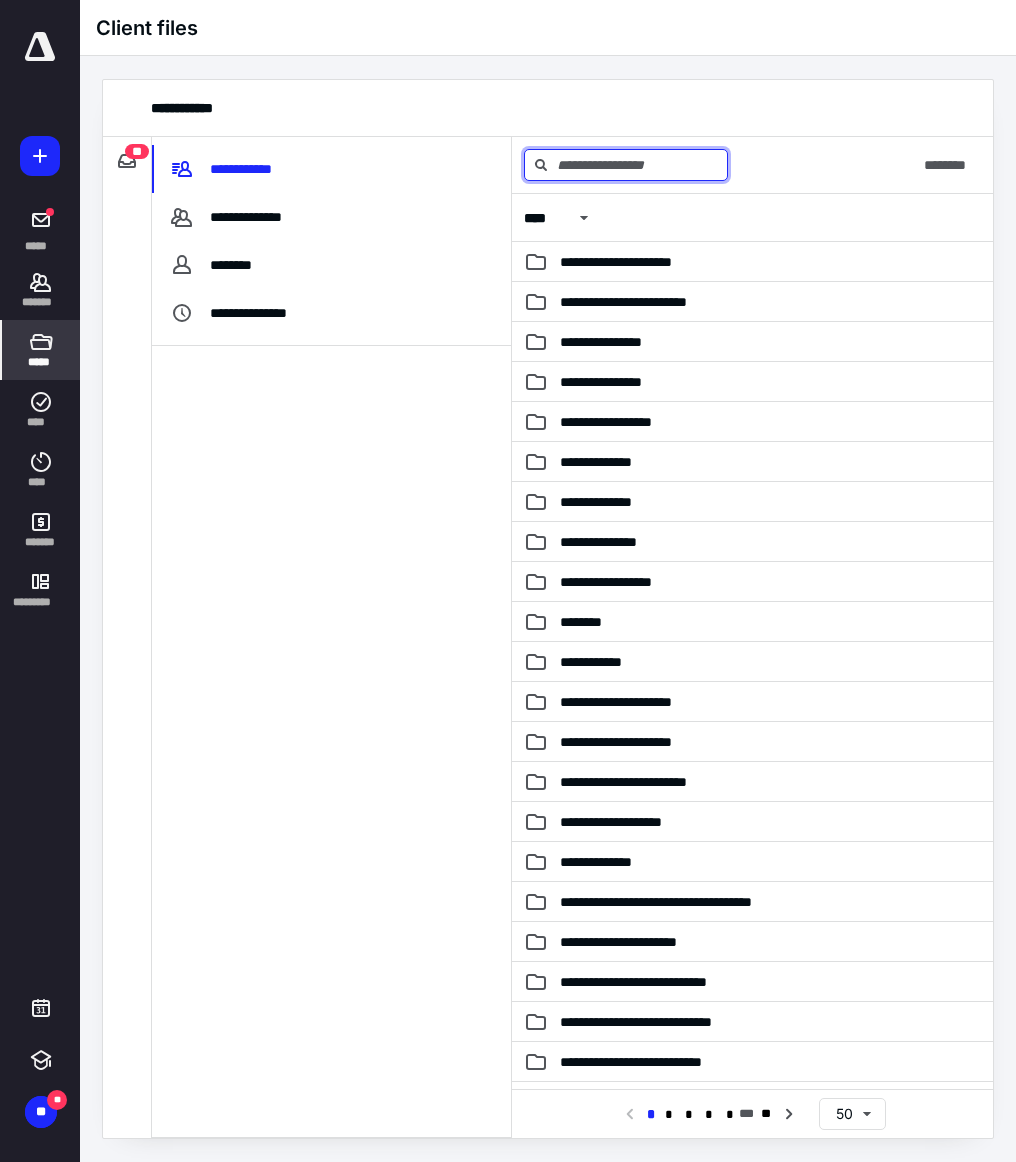 click at bounding box center (626, 165) 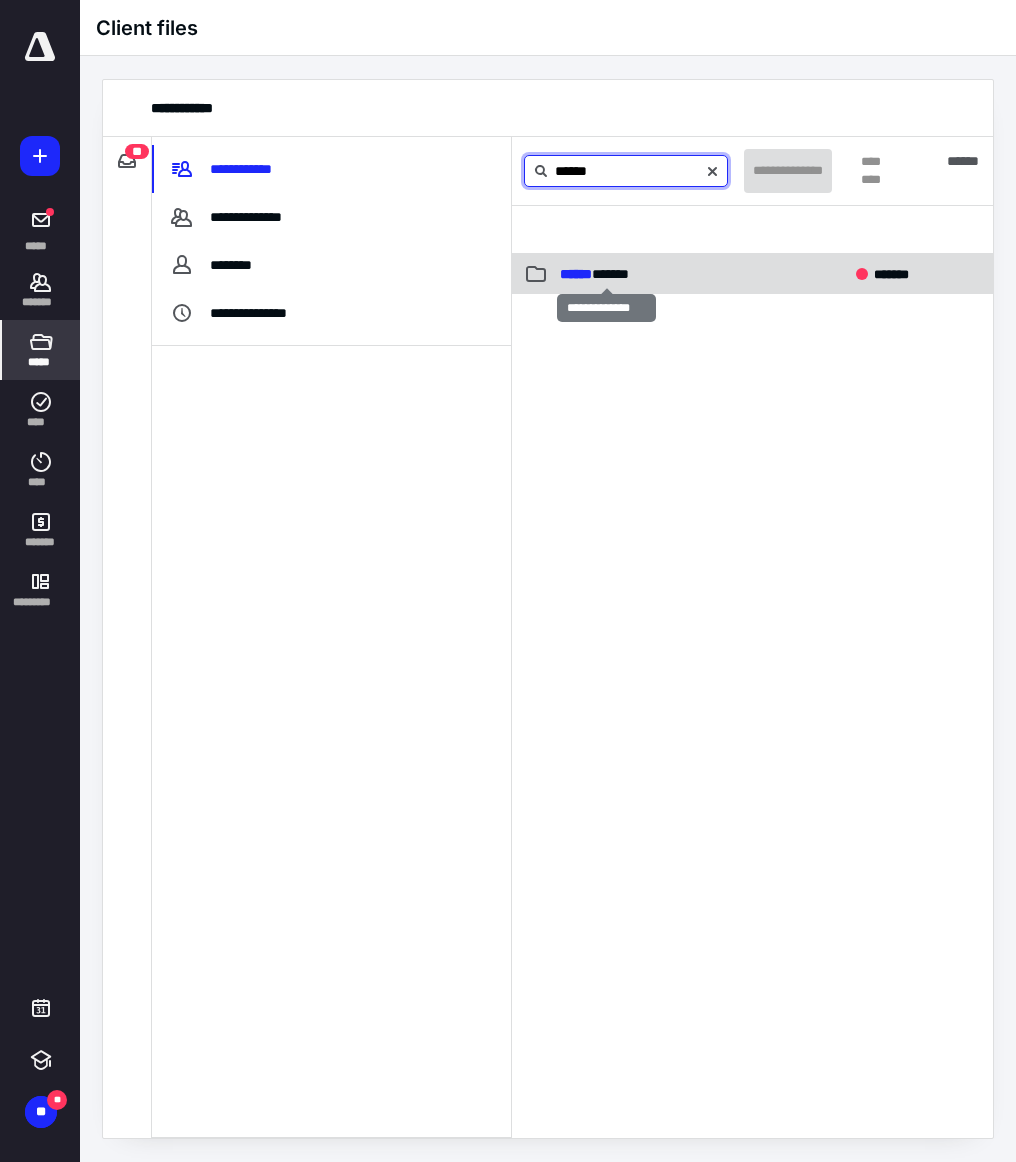 type on "******" 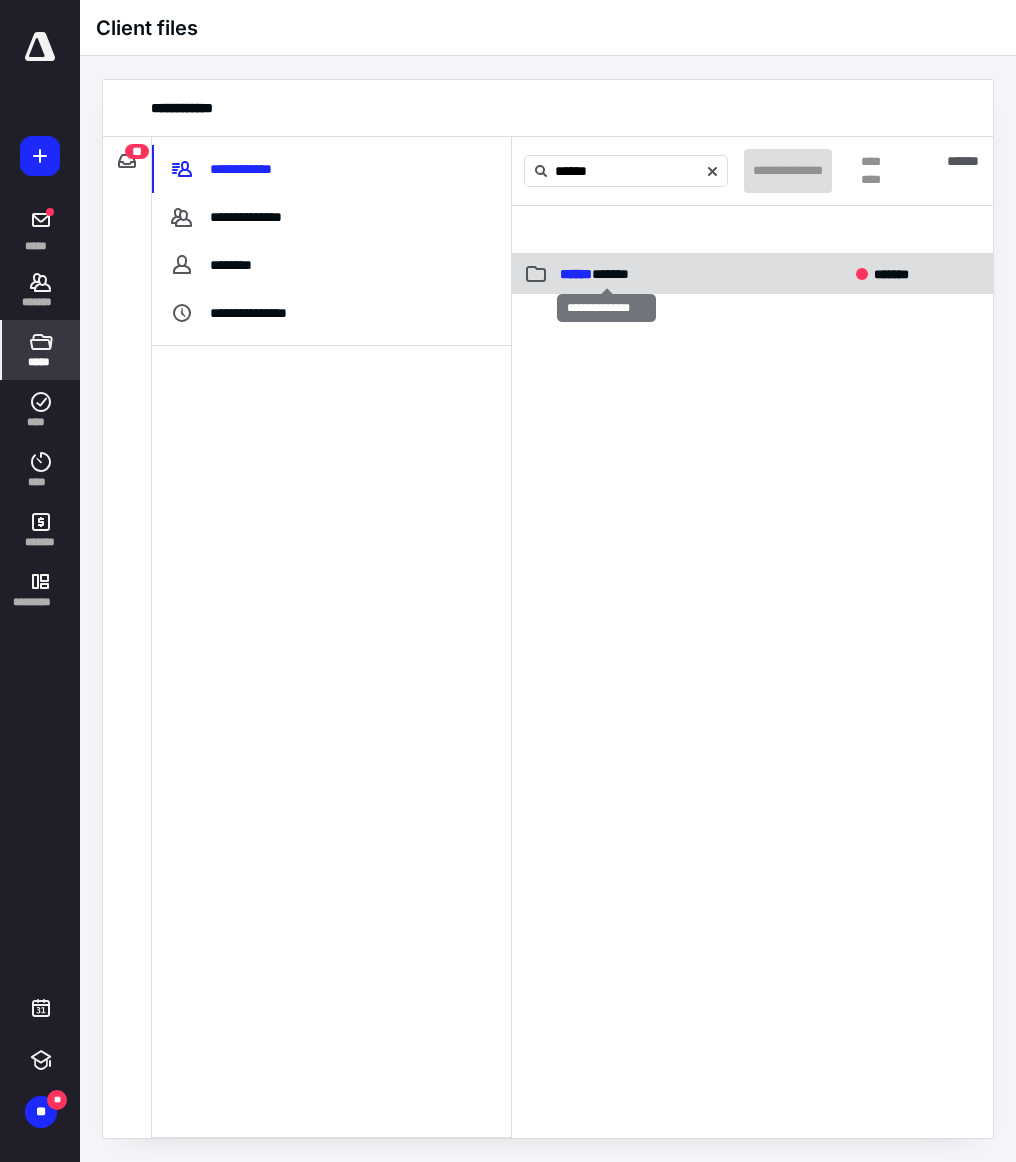 click on "******" at bounding box center [576, 274] 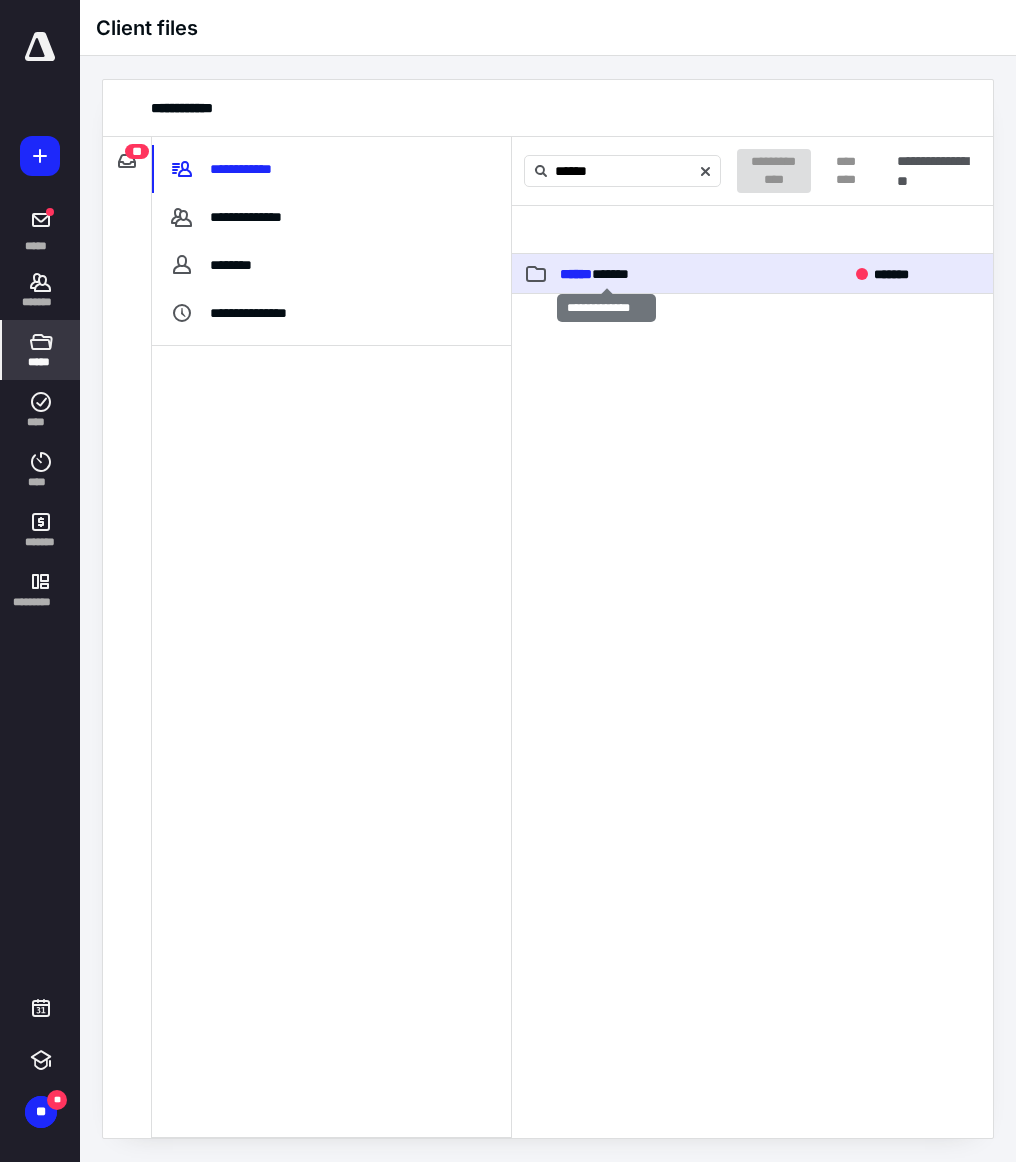 click on "******" at bounding box center [576, 274] 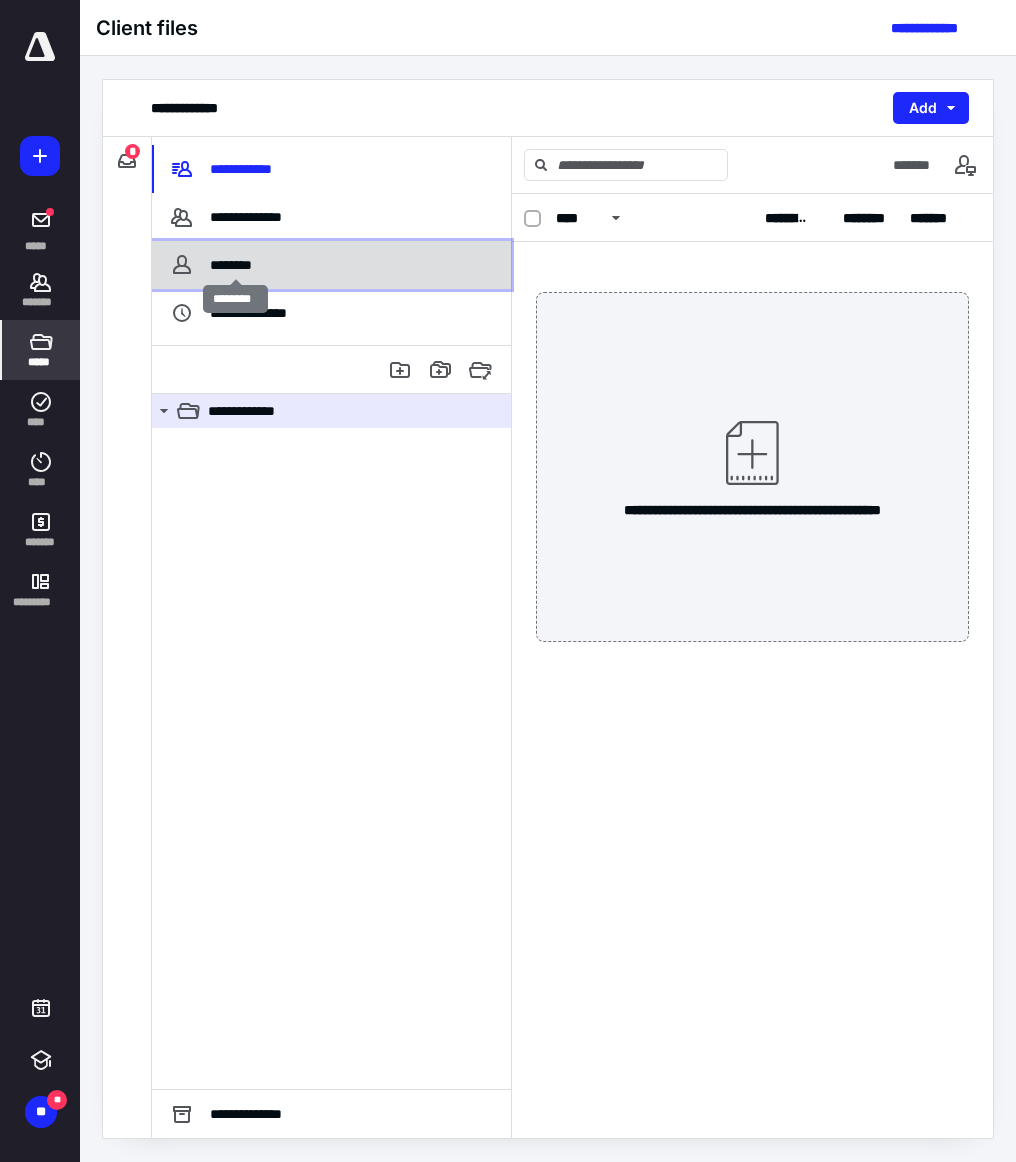 click on "********" at bounding box center [236, 265] 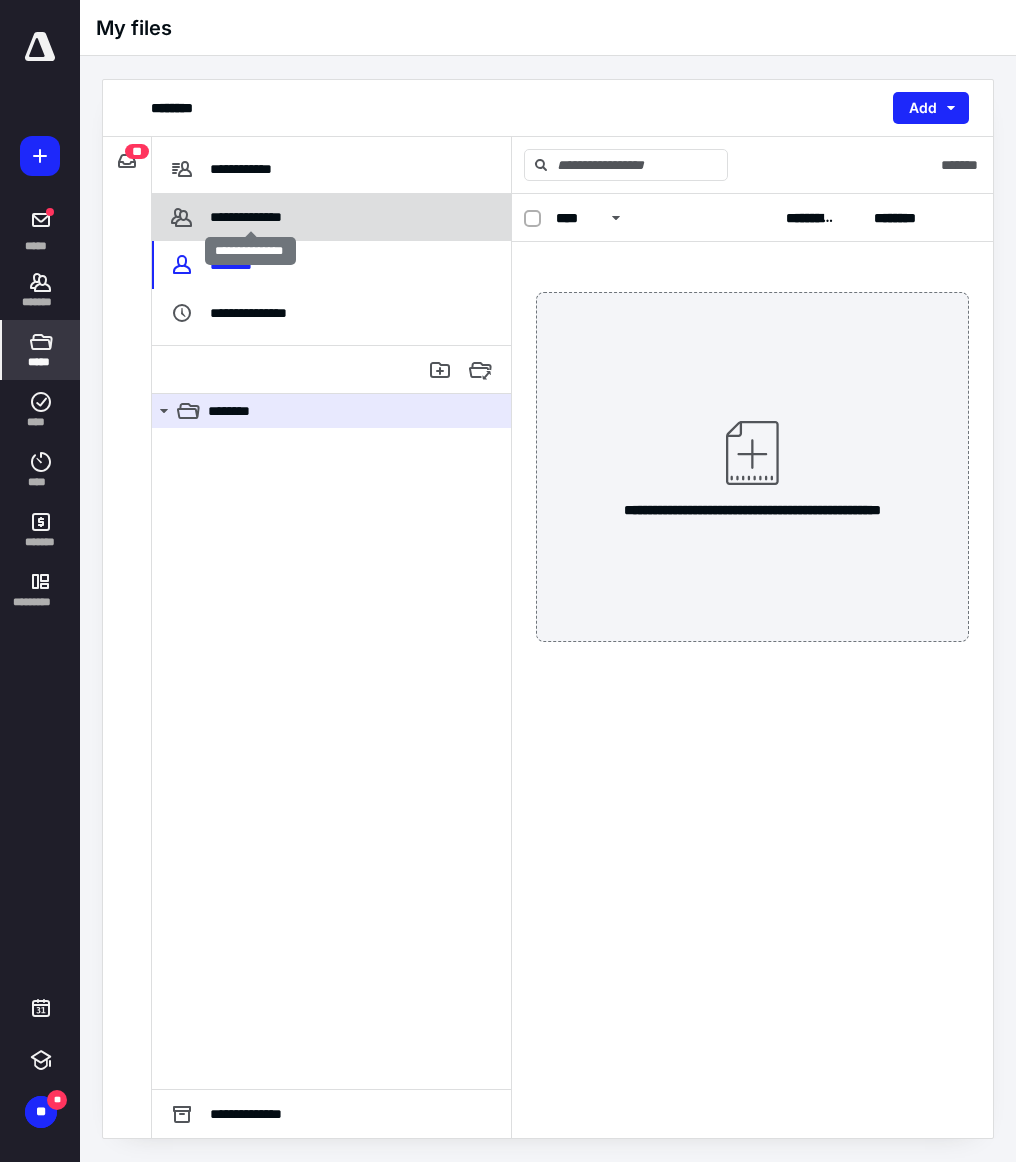 click on "**********" at bounding box center [250, 217] 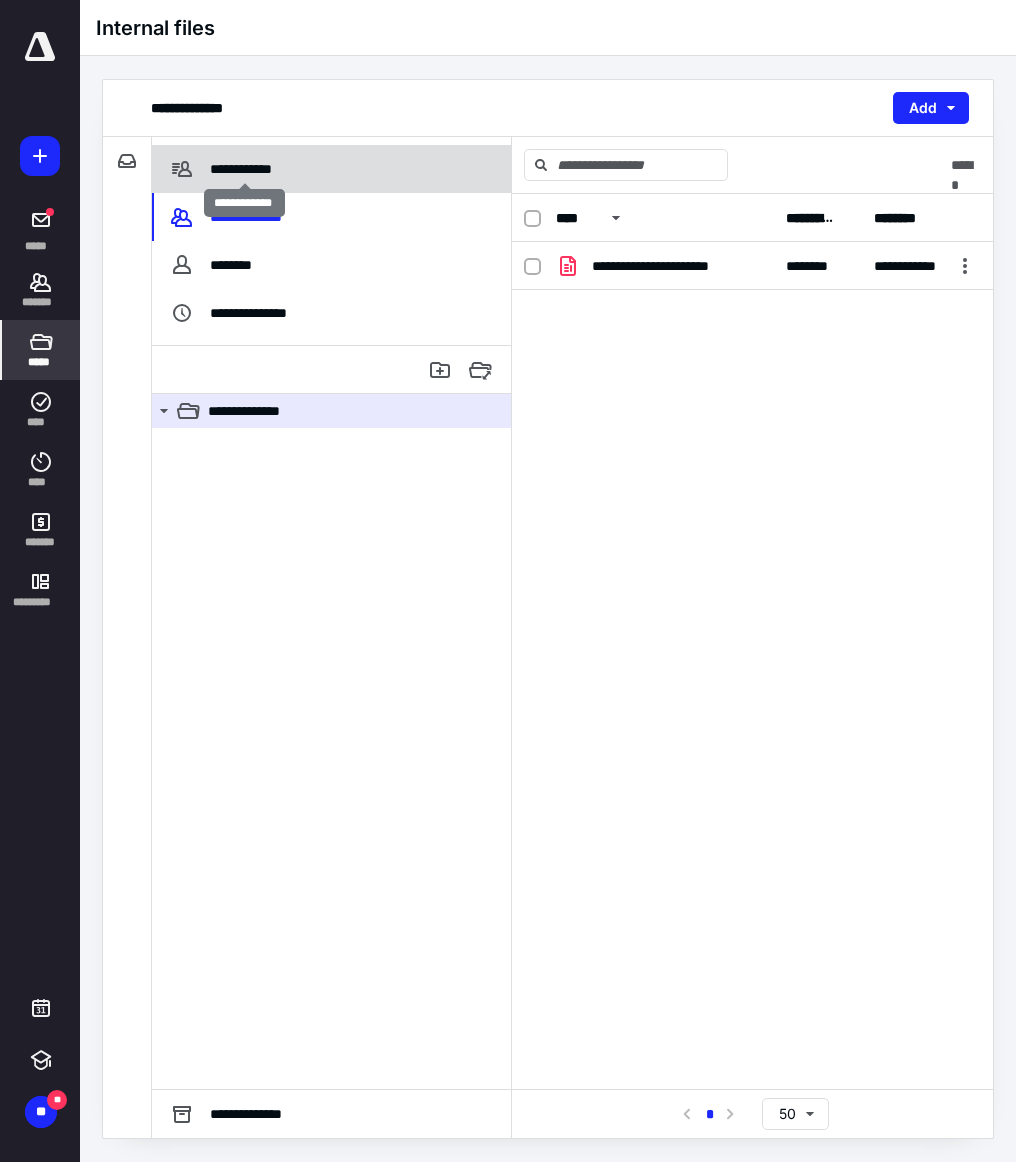 click on "**********" at bounding box center [244, 169] 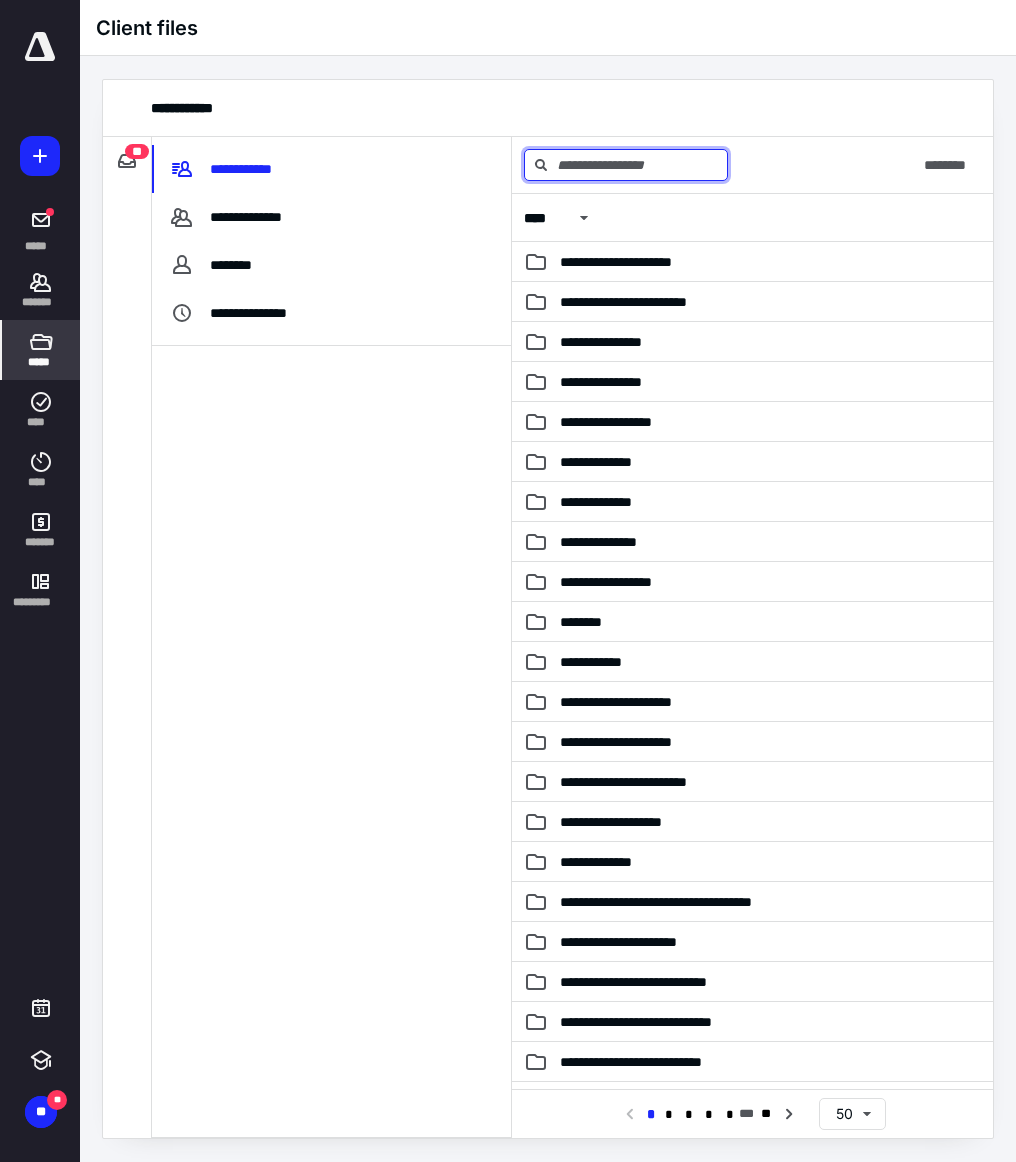 click at bounding box center [626, 165] 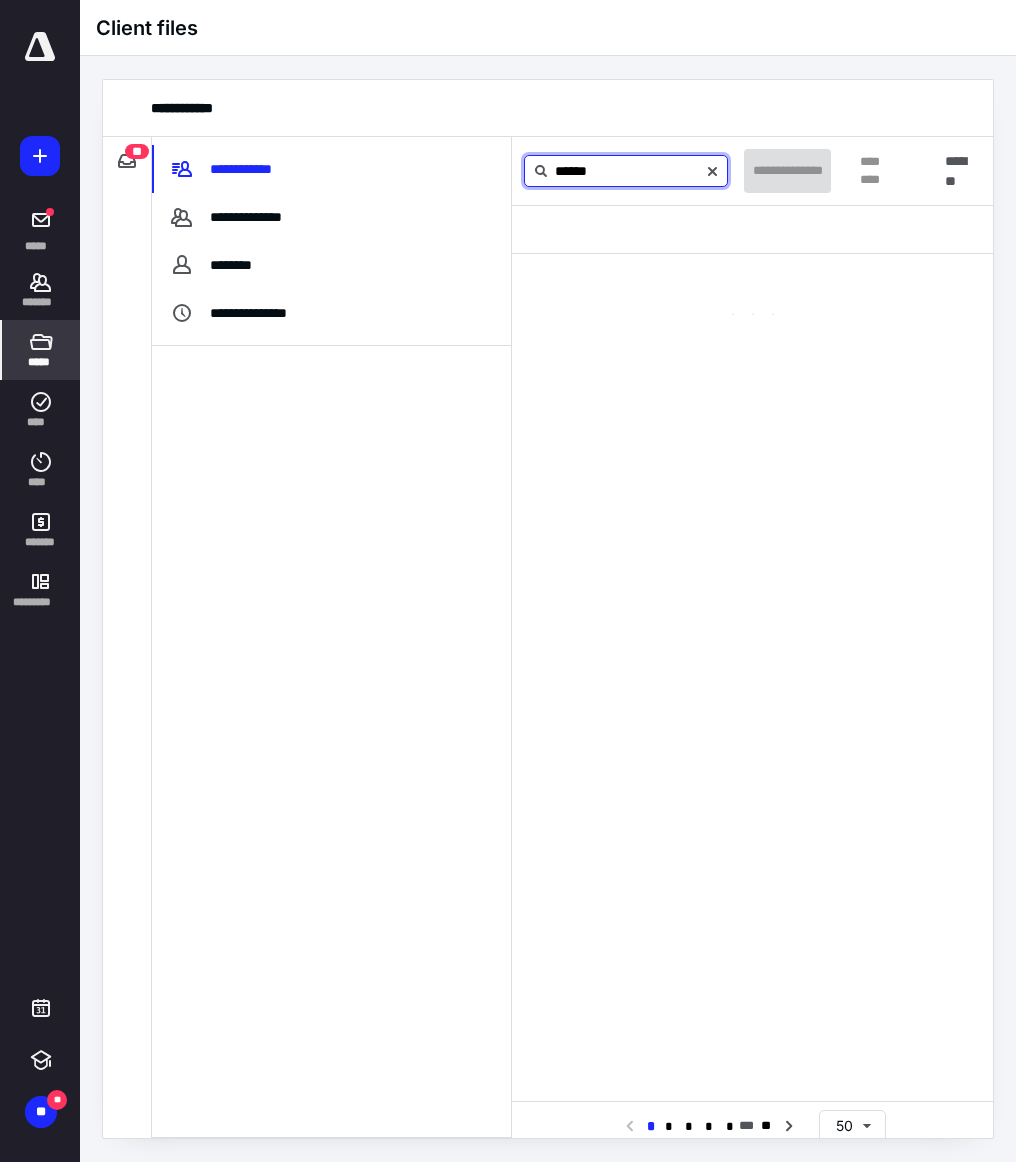 type on "******" 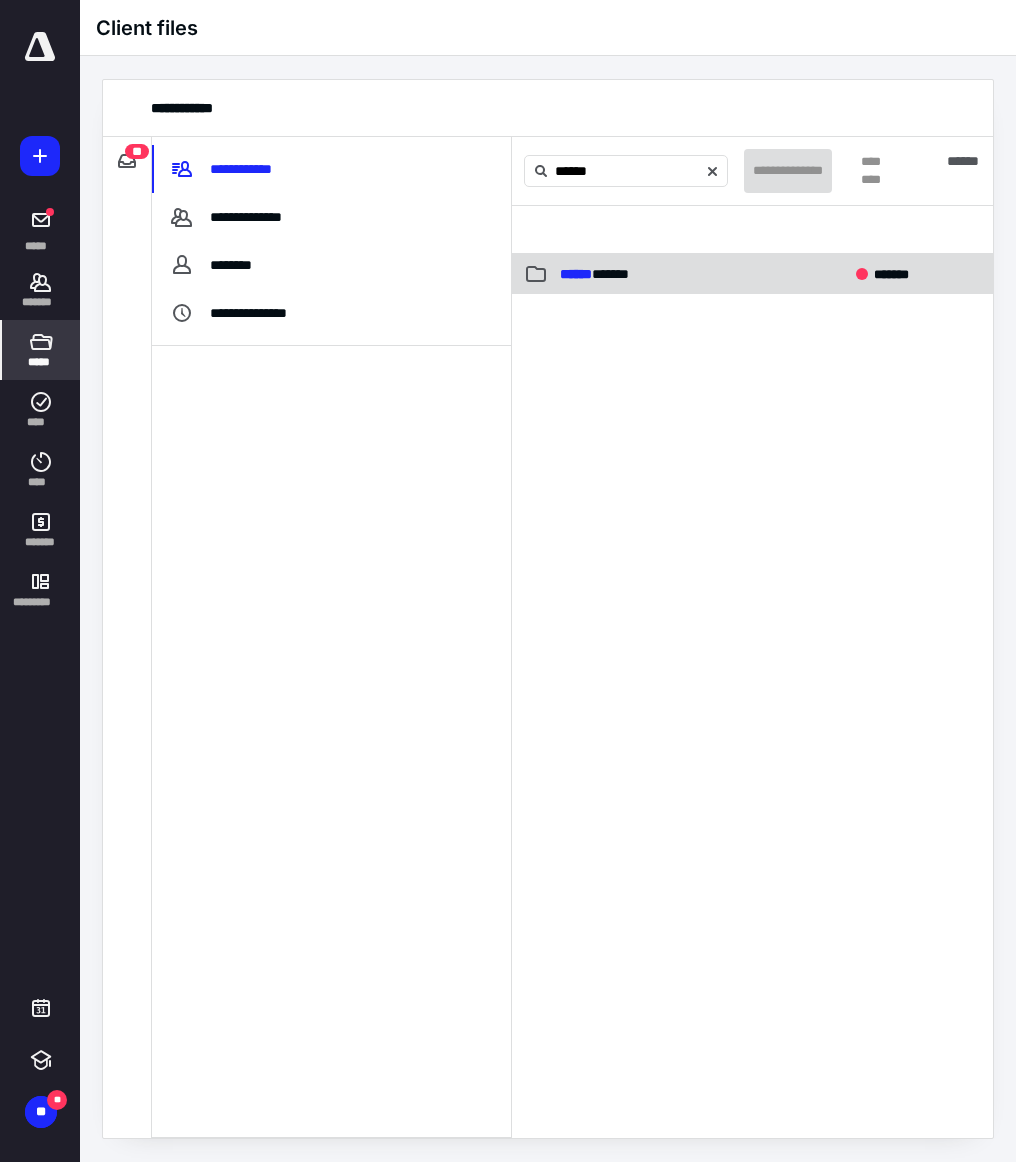 click on "*******" at bounding box center (891, 274) 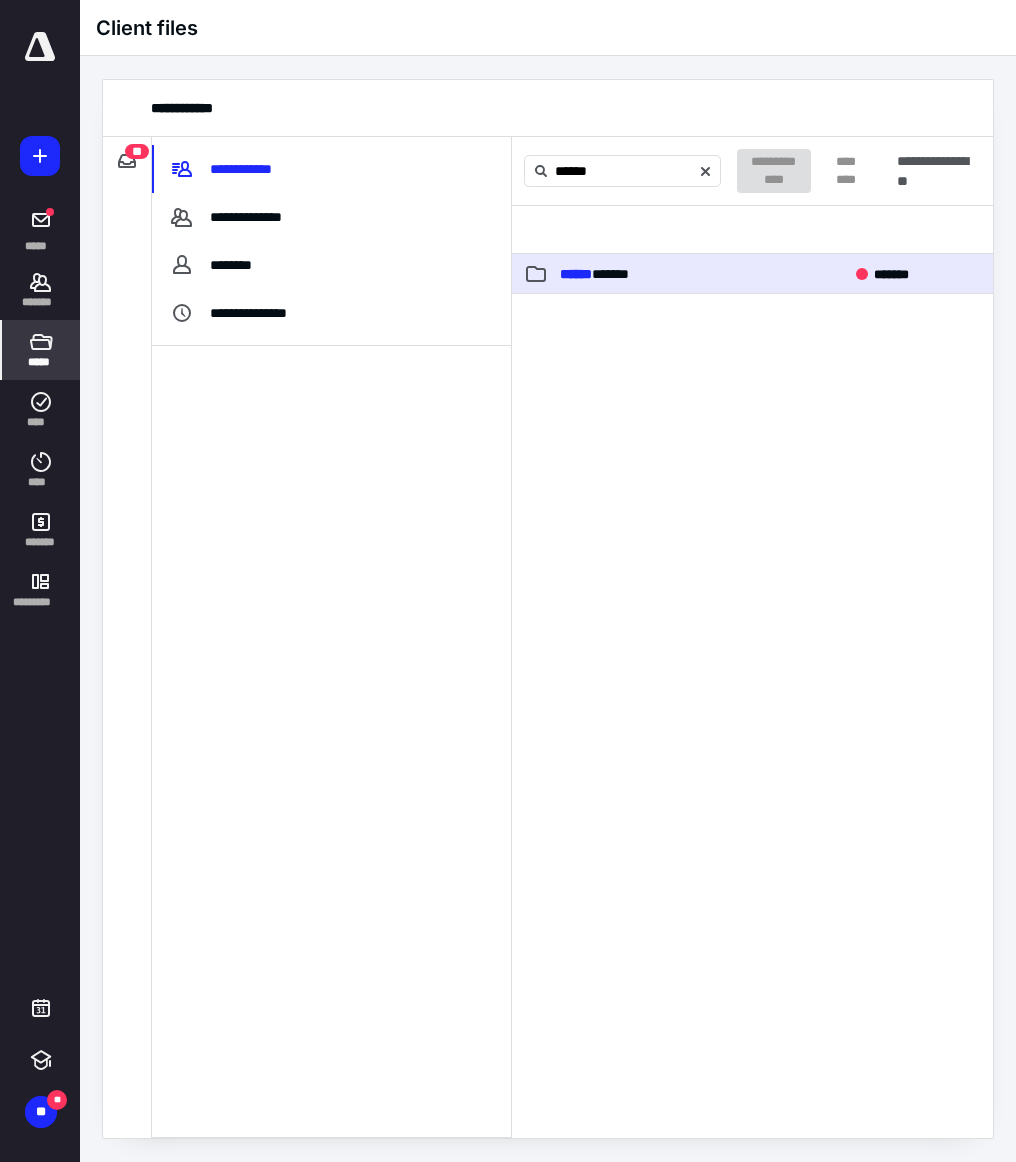click on "*******" at bounding box center (891, 274) 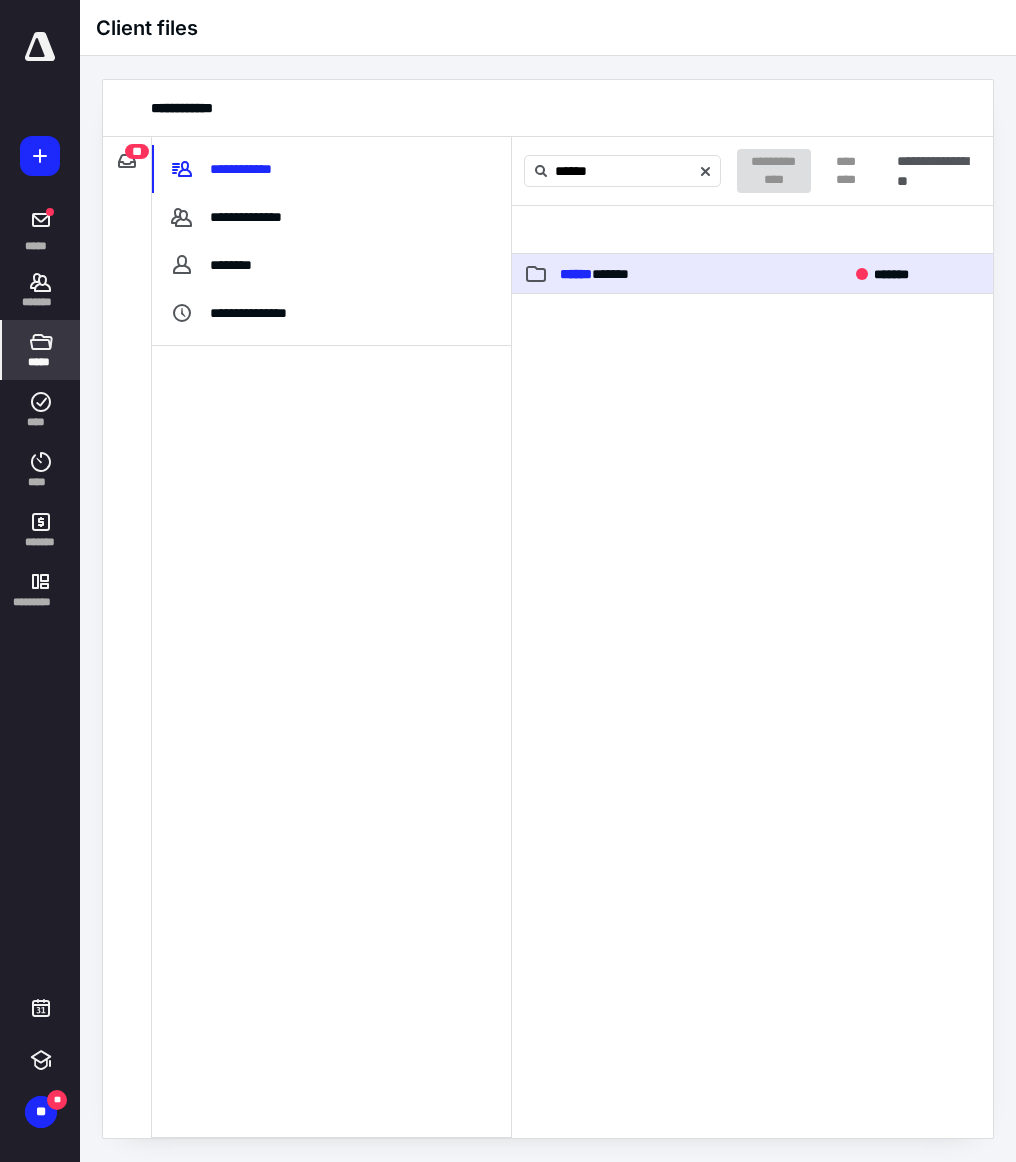 type 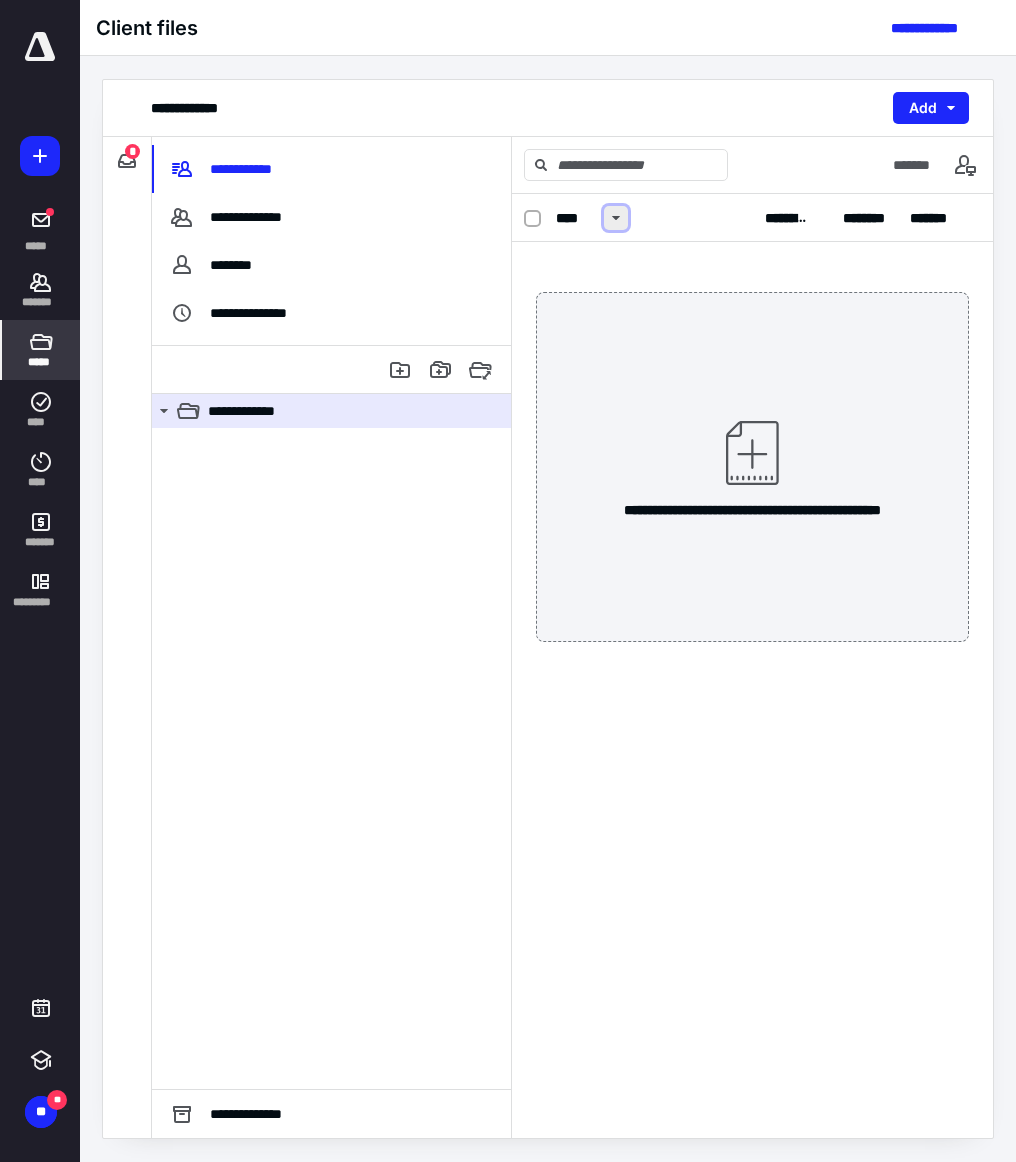click at bounding box center (616, 218) 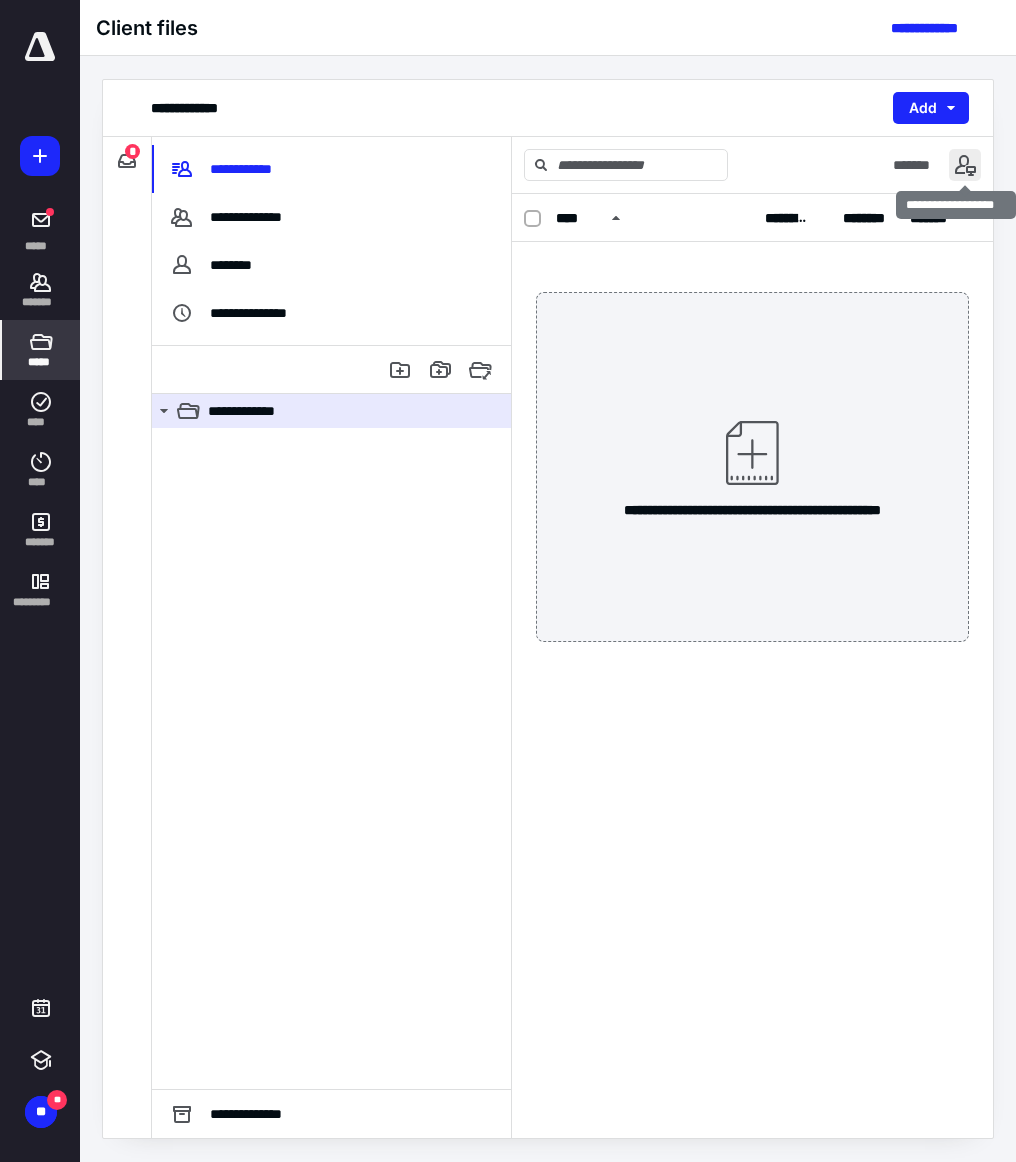 click at bounding box center [965, 165] 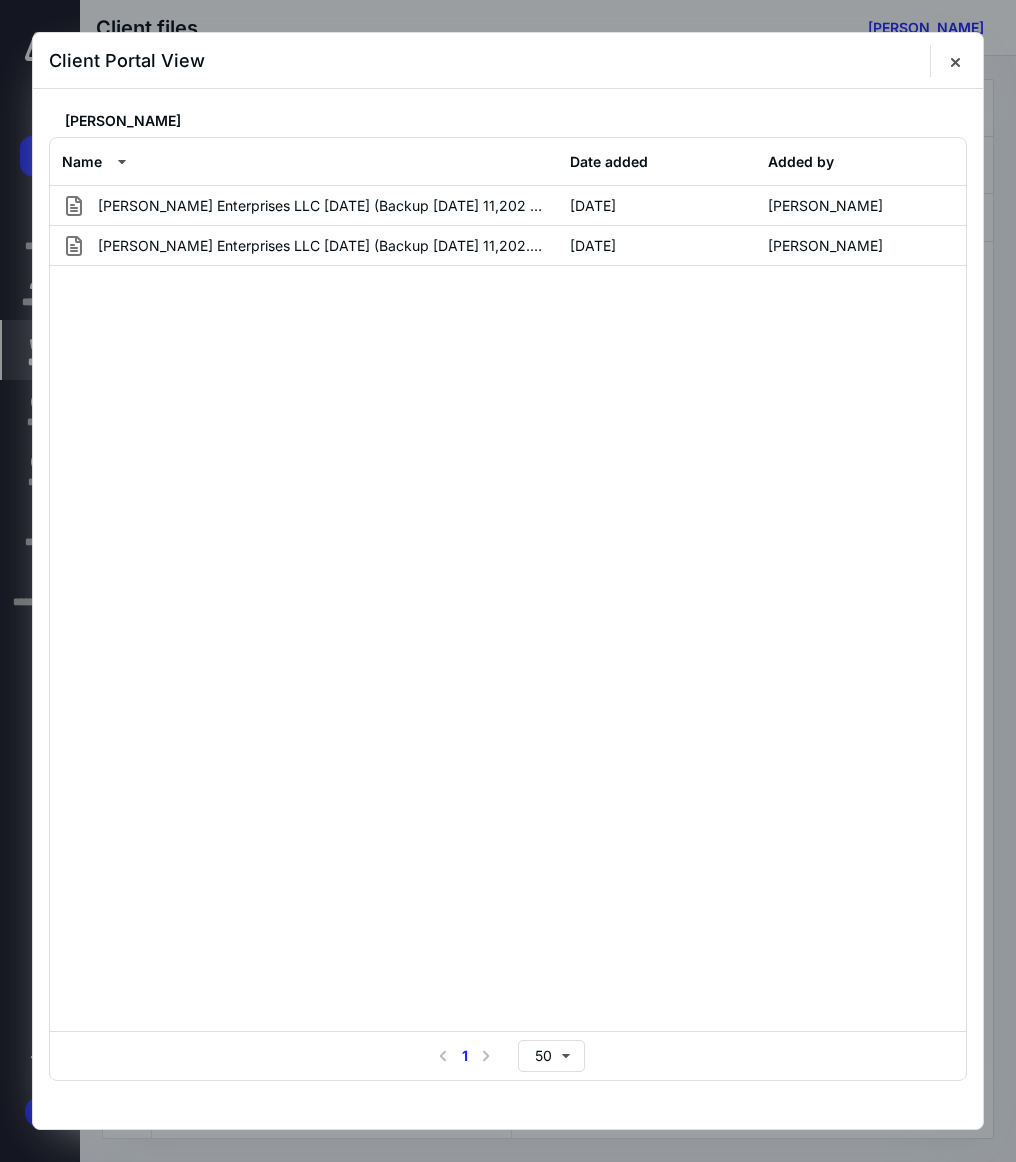 click 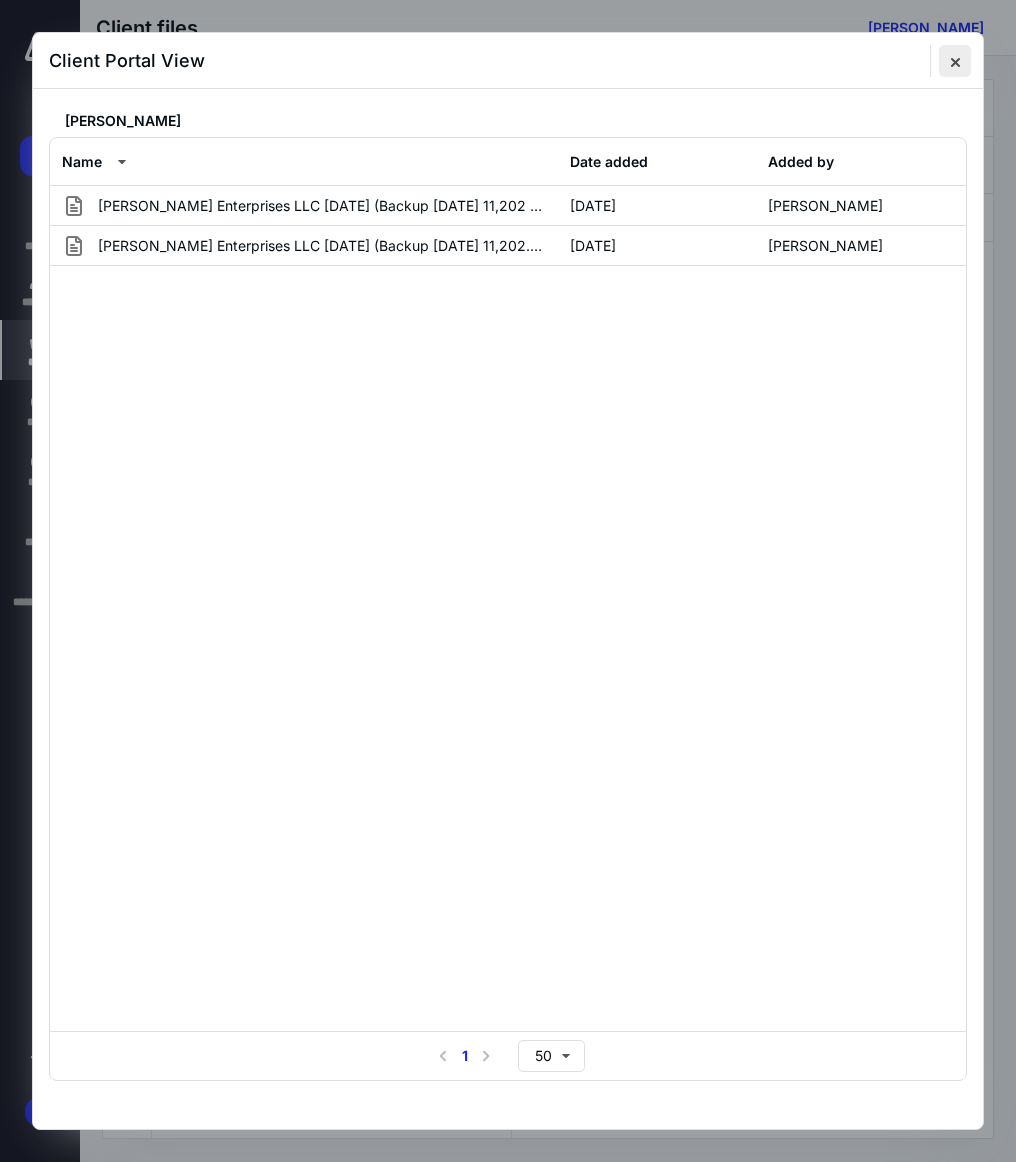 click at bounding box center (955, 61) 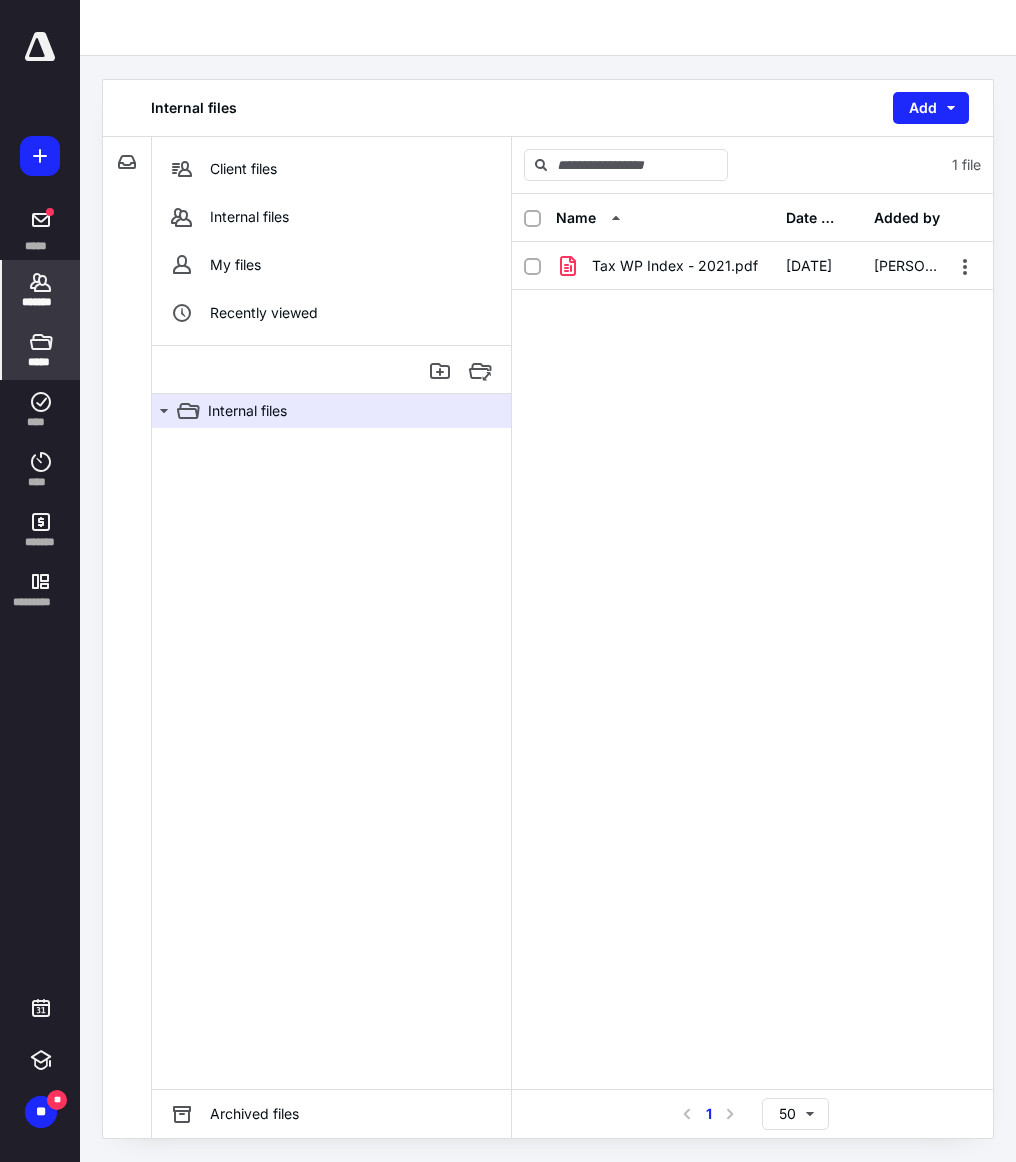 click 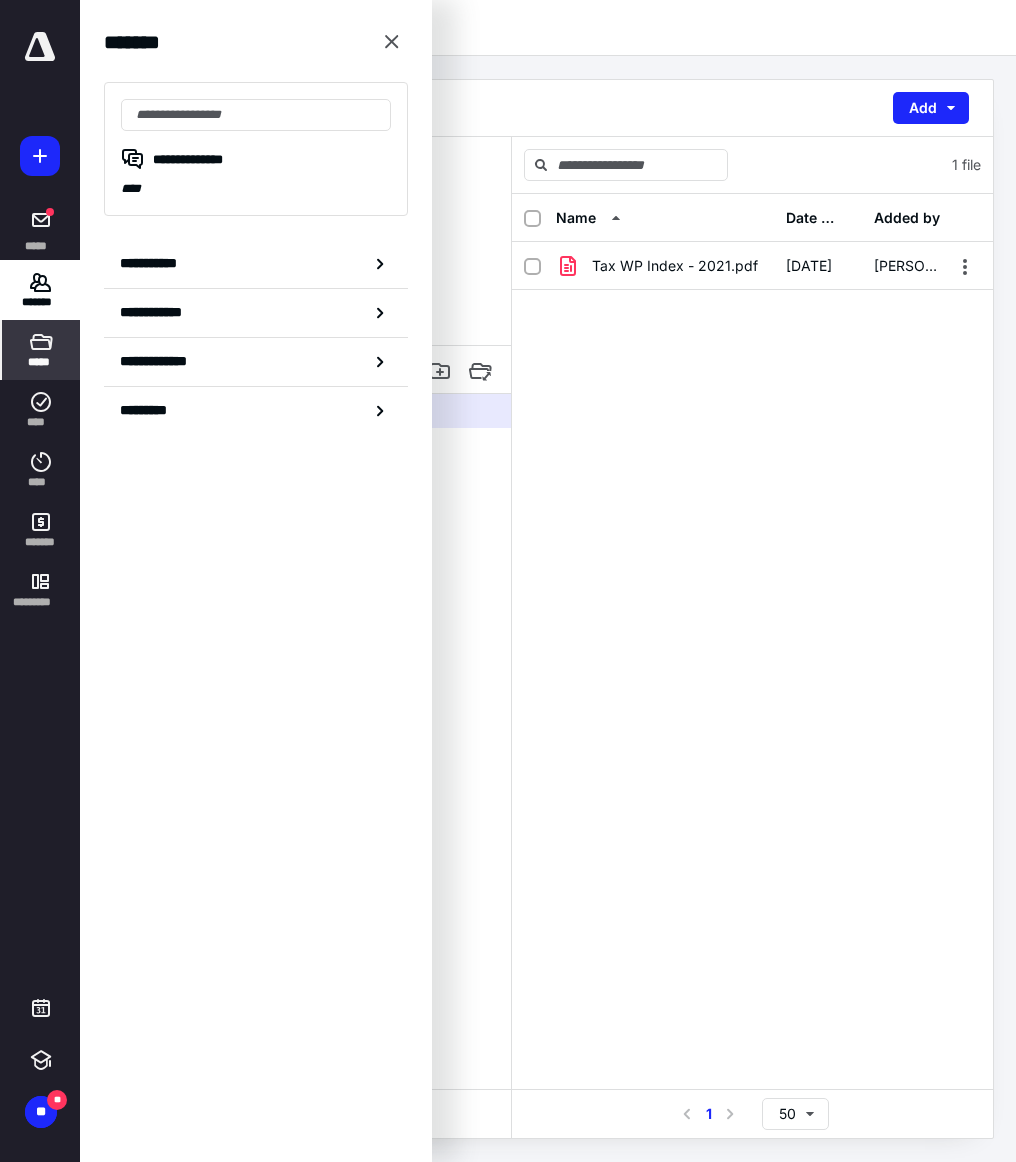 click 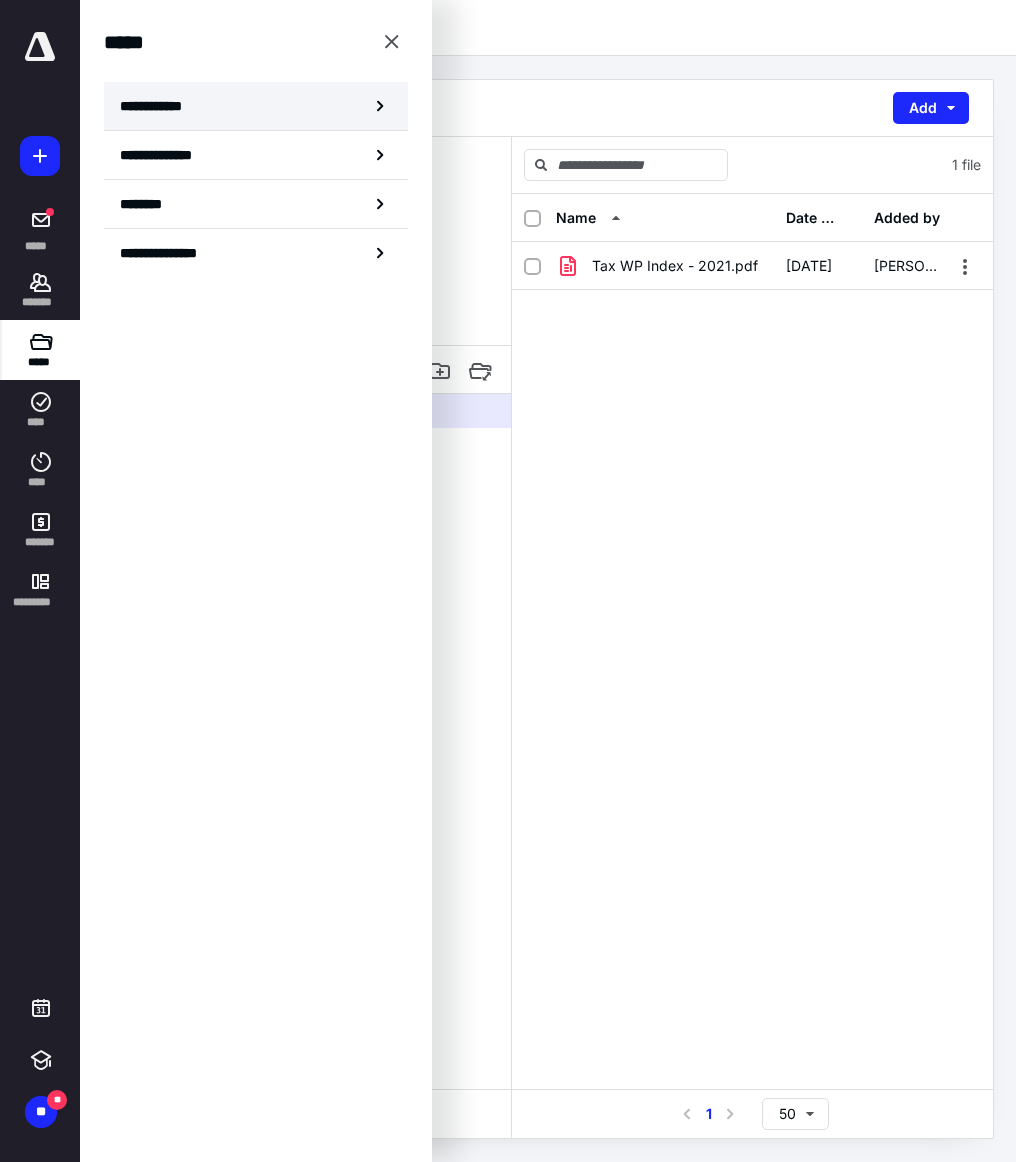 click on "**********" at bounding box center (256, 106) 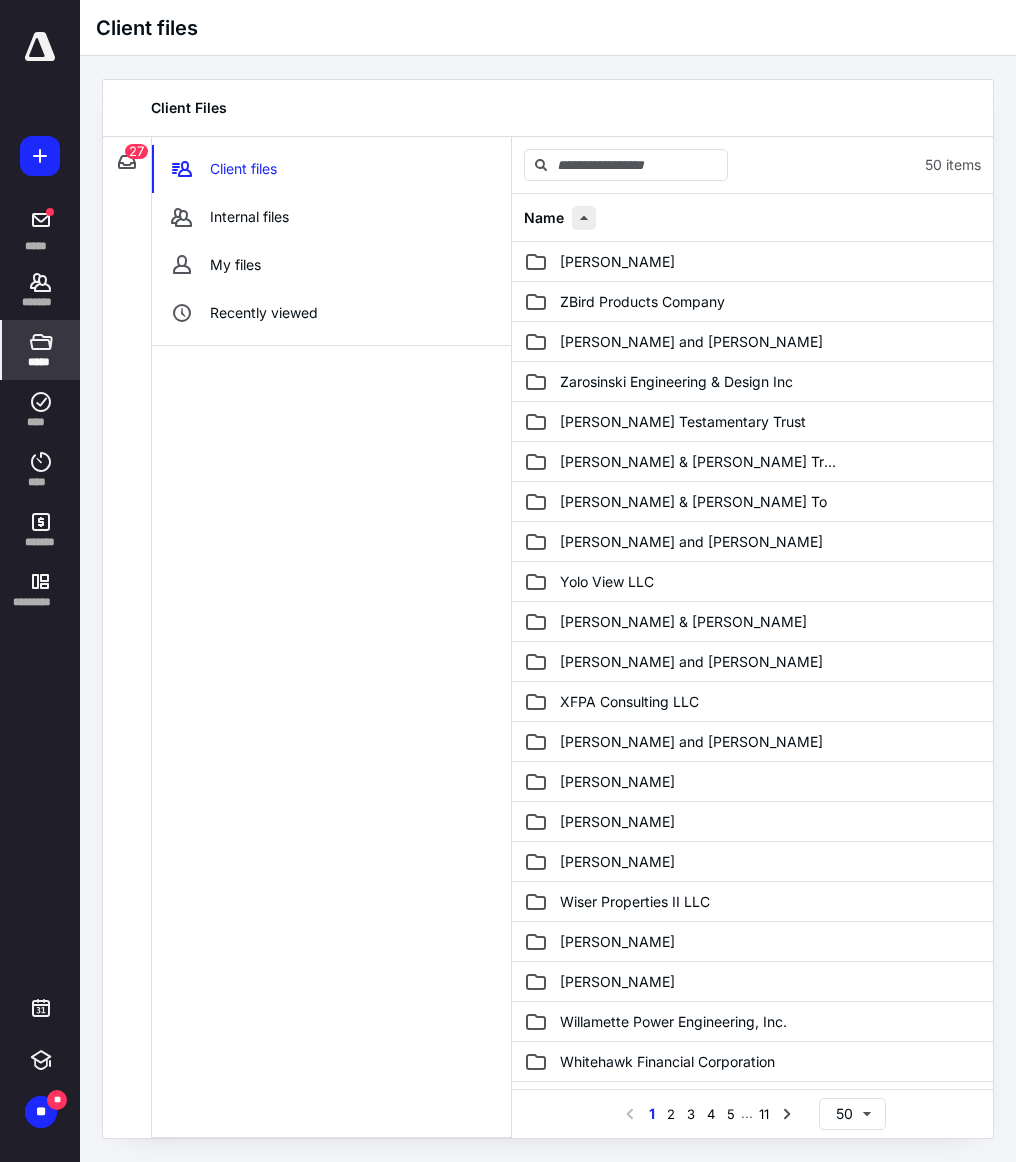 click at bounding box center (584, 218) 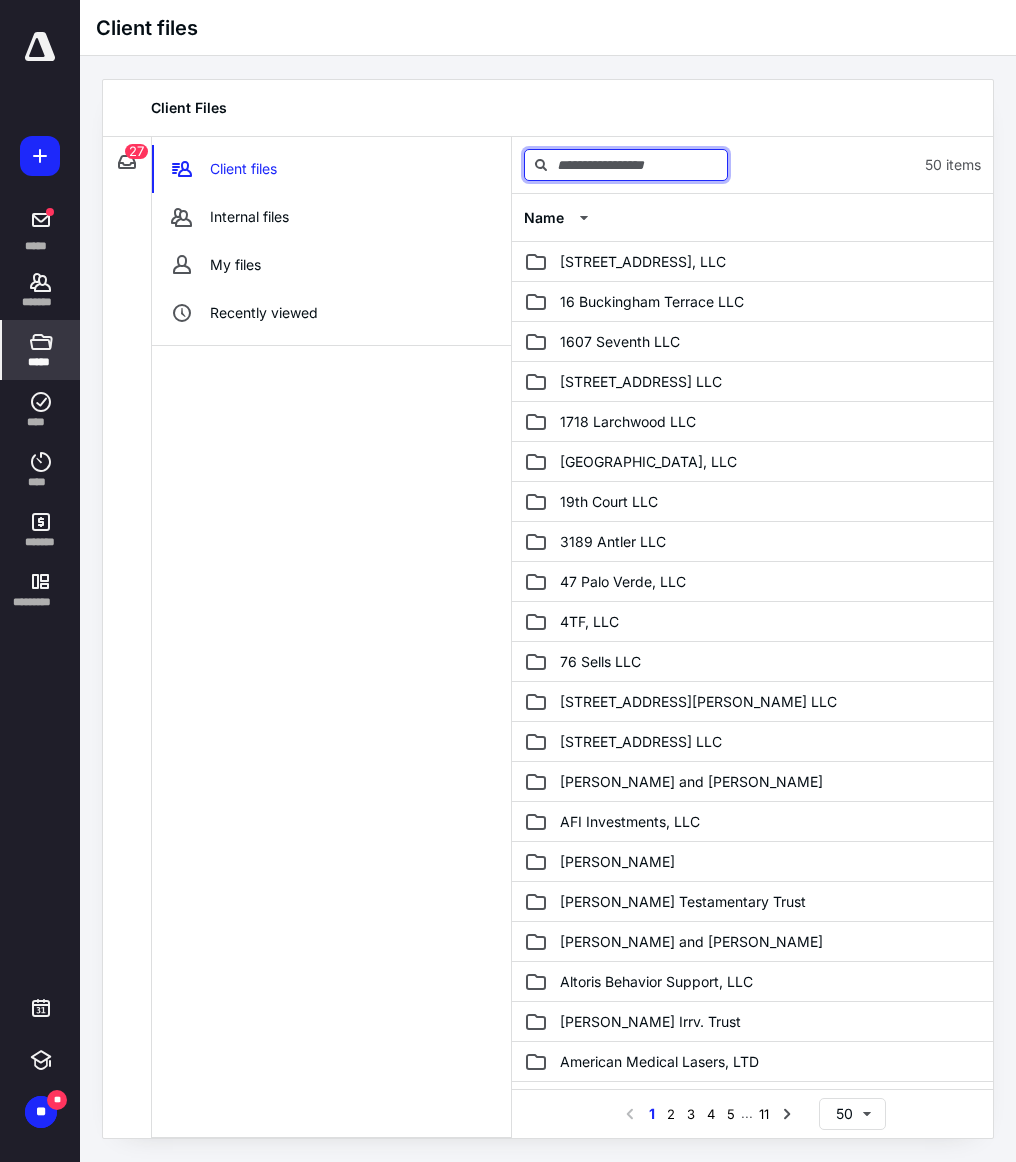 click at bounding box center (626, 165) 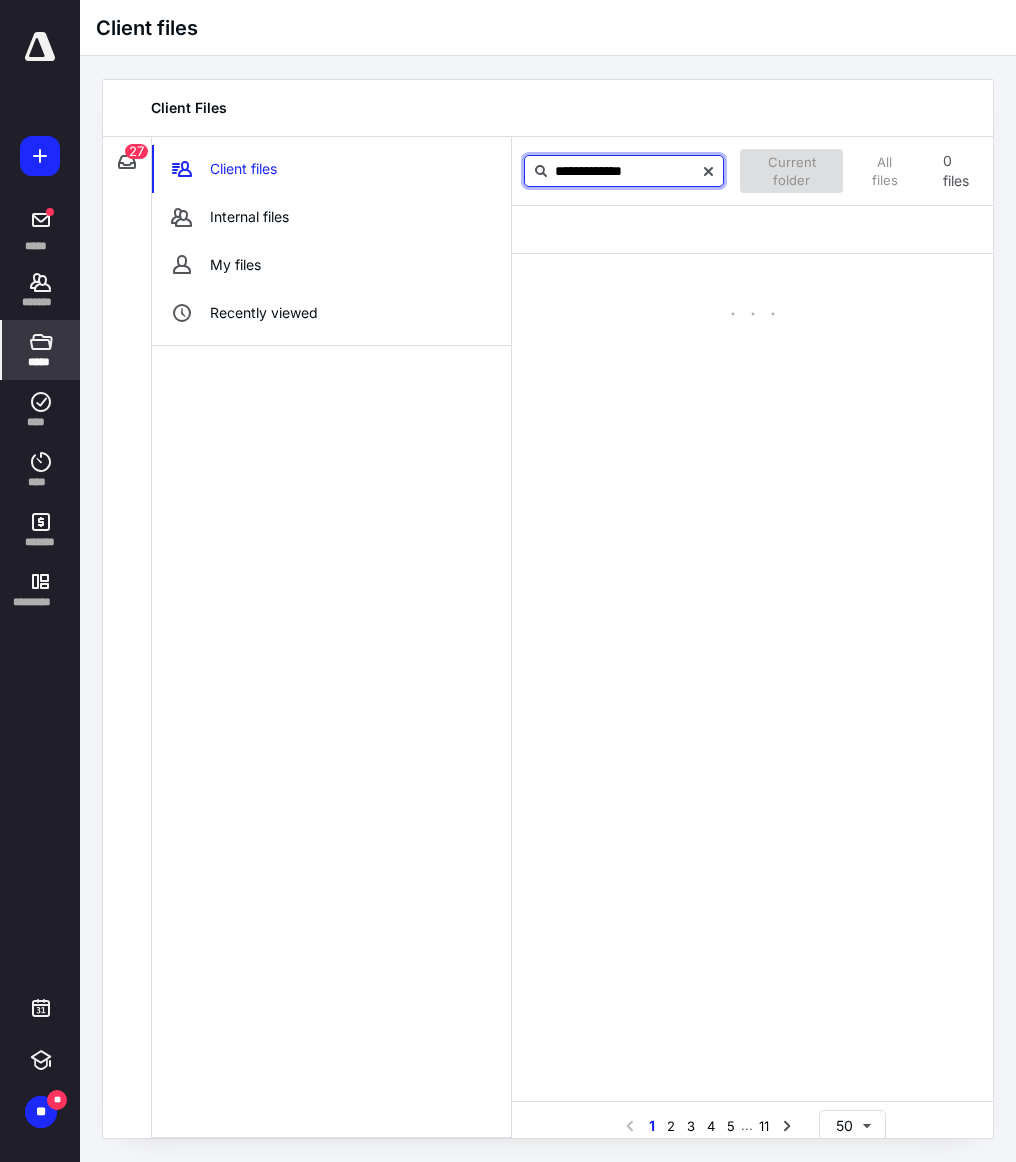type on "**********" 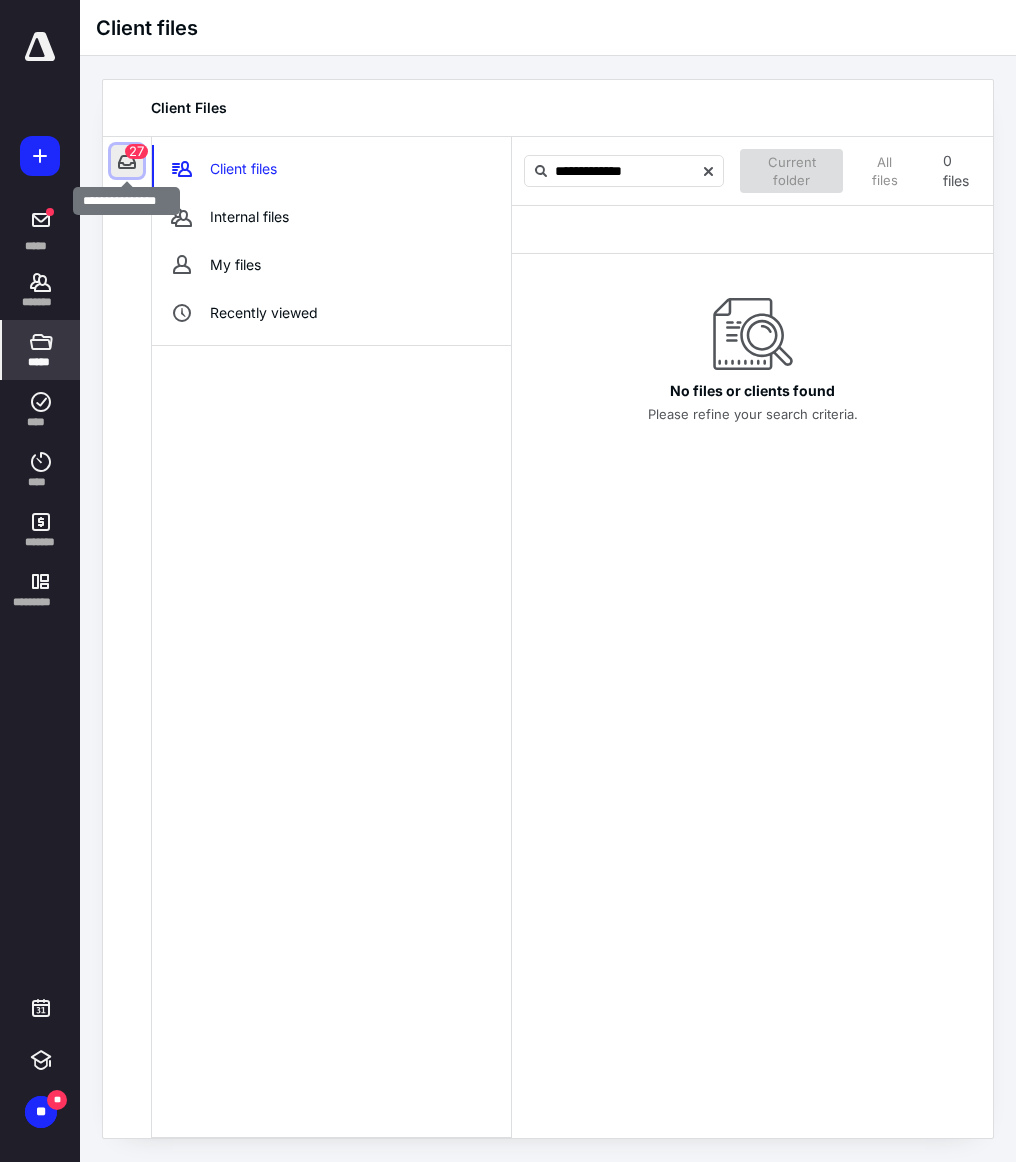 click at bounding box center [127, 161] 